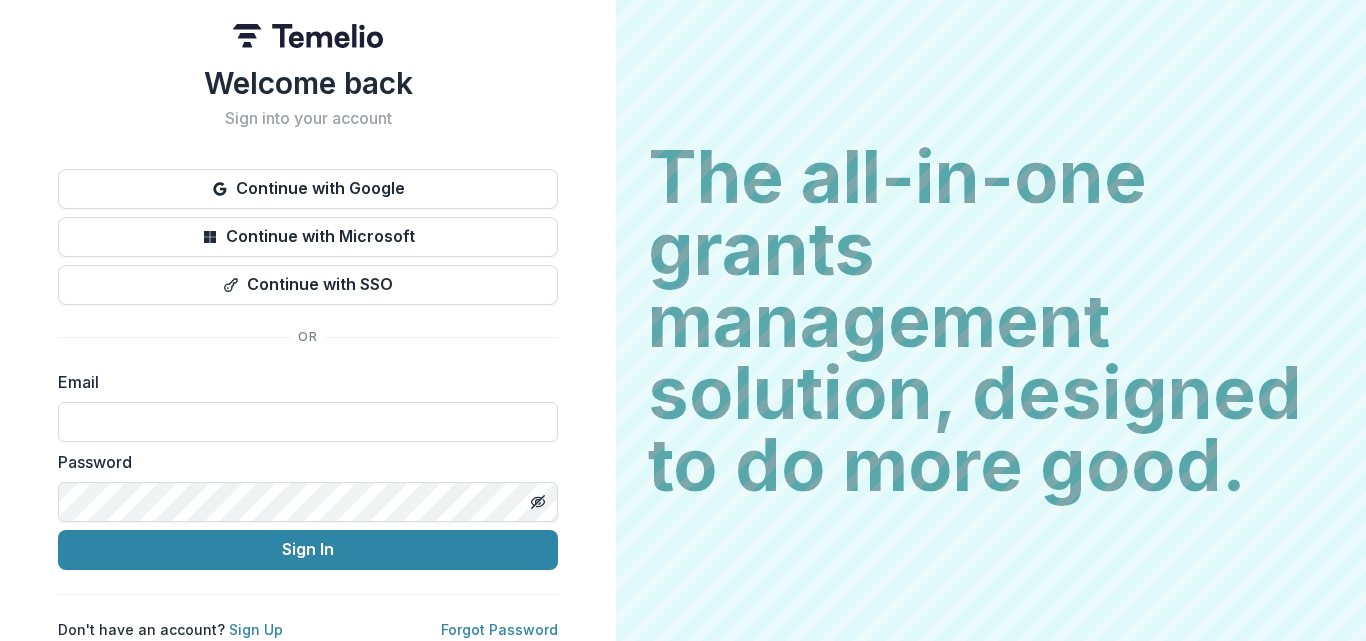 scroll, scrollTop: 0, scrollLeft: 0, axis: both 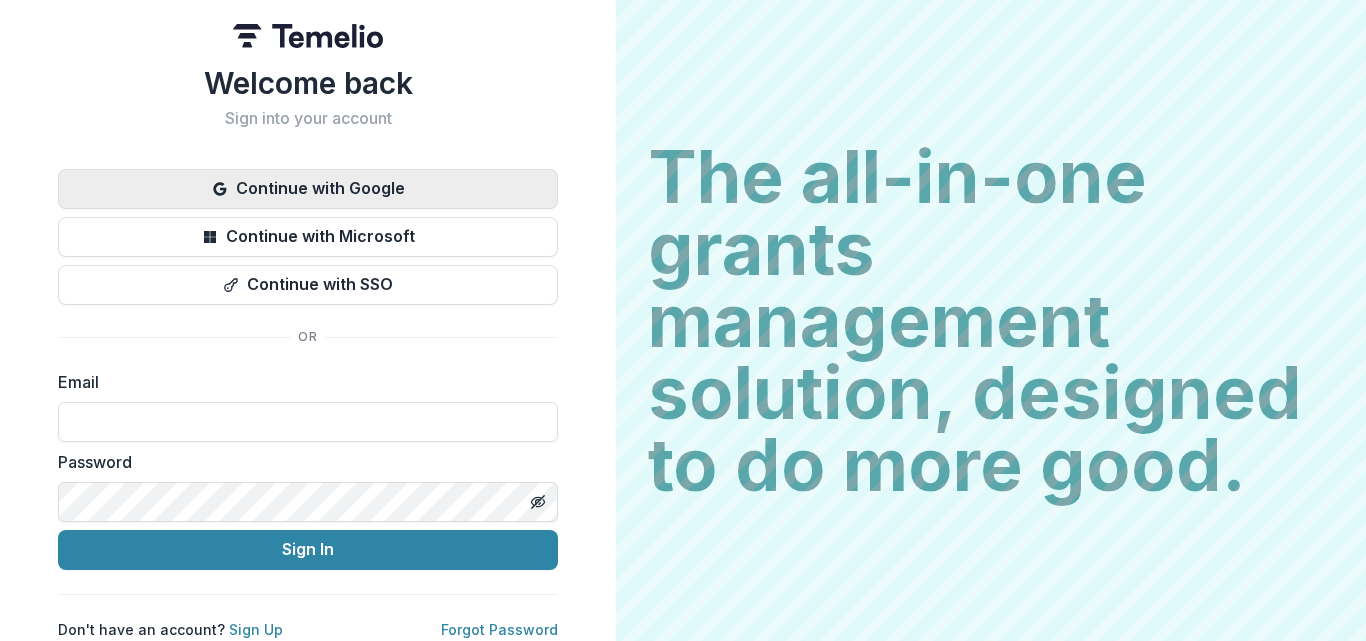 click on "Continue with Google" at bounding box center [308, 189] 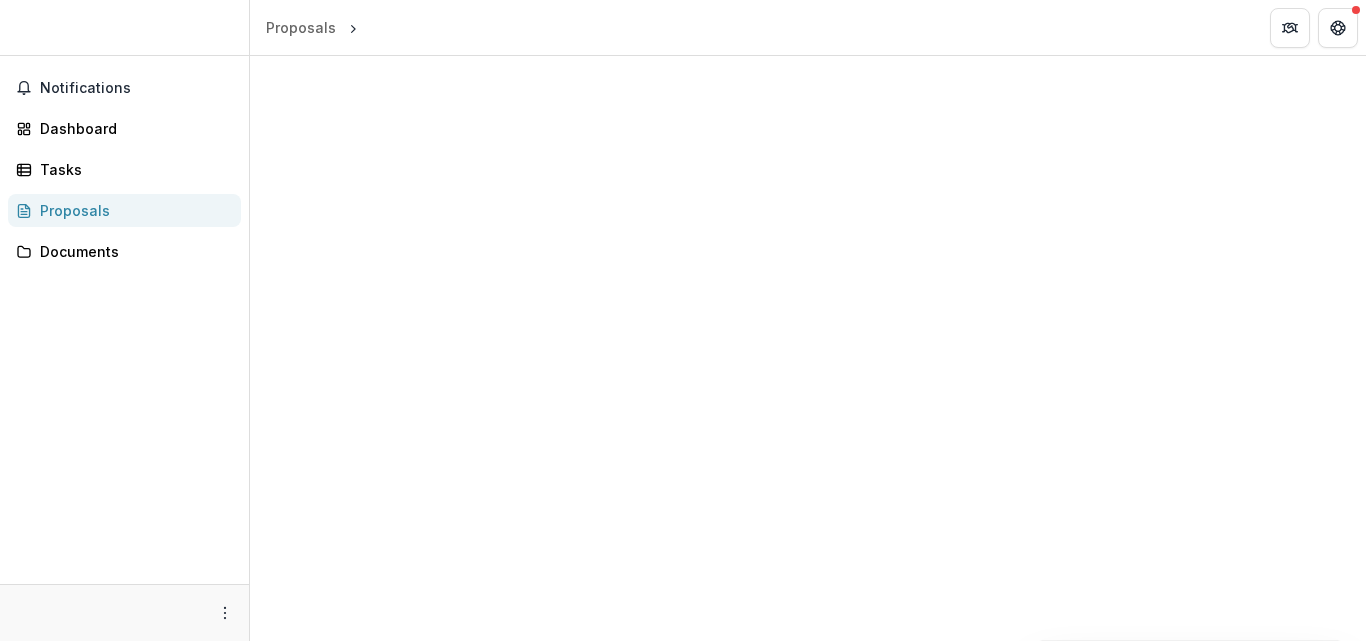 scroll, scrollTop: 0, scrollLeft: 0, axis: both 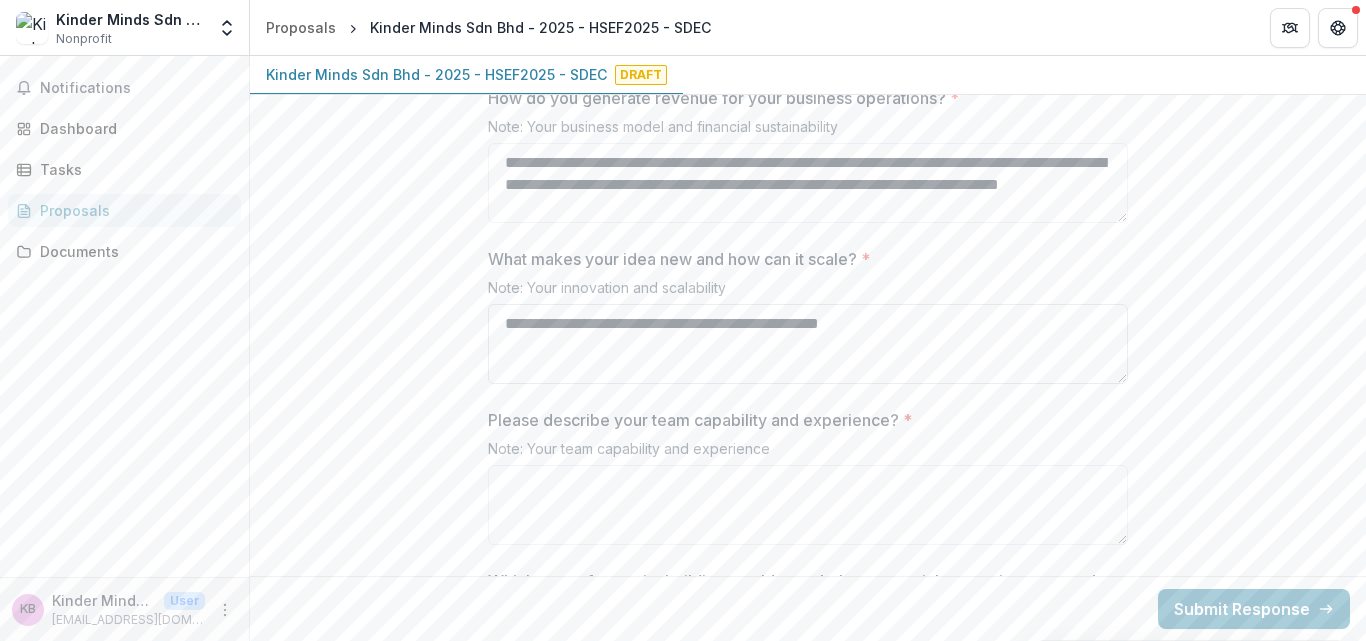 click on "**********" at bounding box center (808, 344) 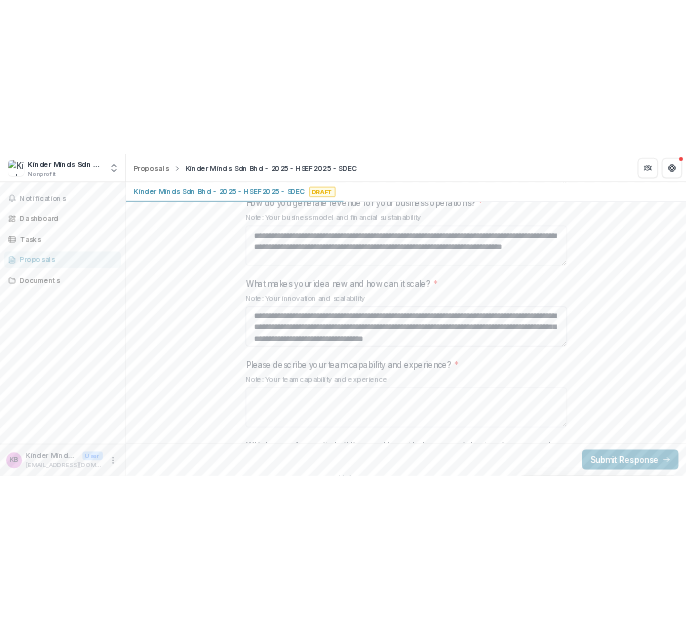scroll, scrollTop: 18, scrollLeft: 0, axis: vertical 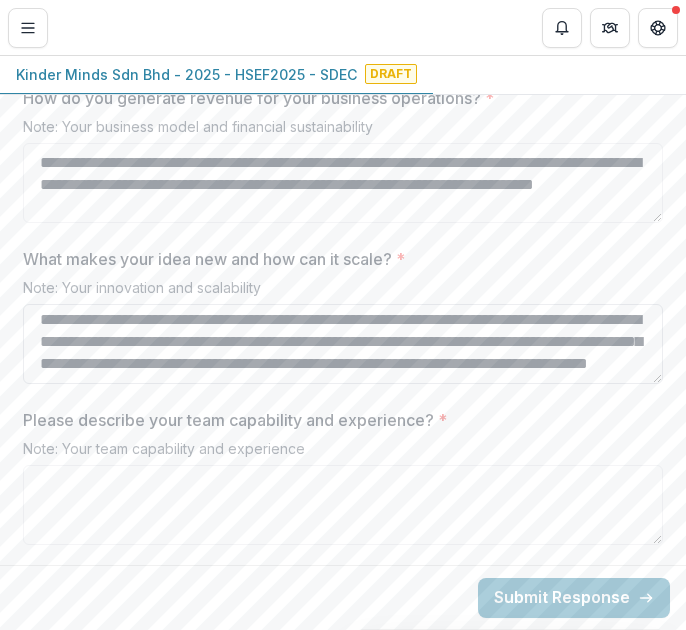 click on "**********" at bounding box center (343, 344) 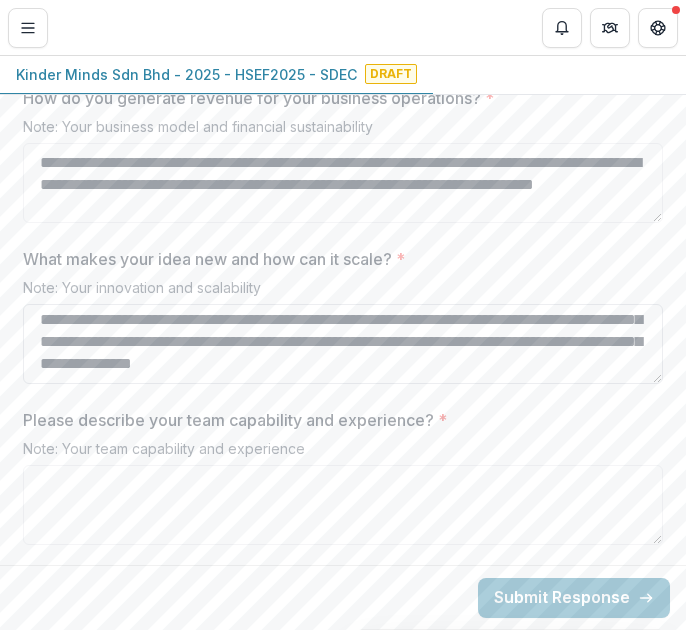 scroll, scrollTop: 40, scrollLeft: 0, axis: vertical 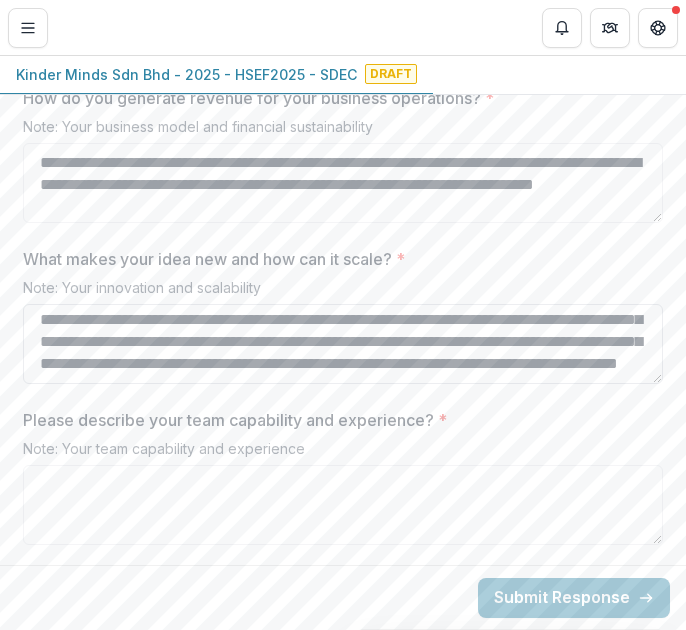 click on "**********" at bounding box center (343, 344) 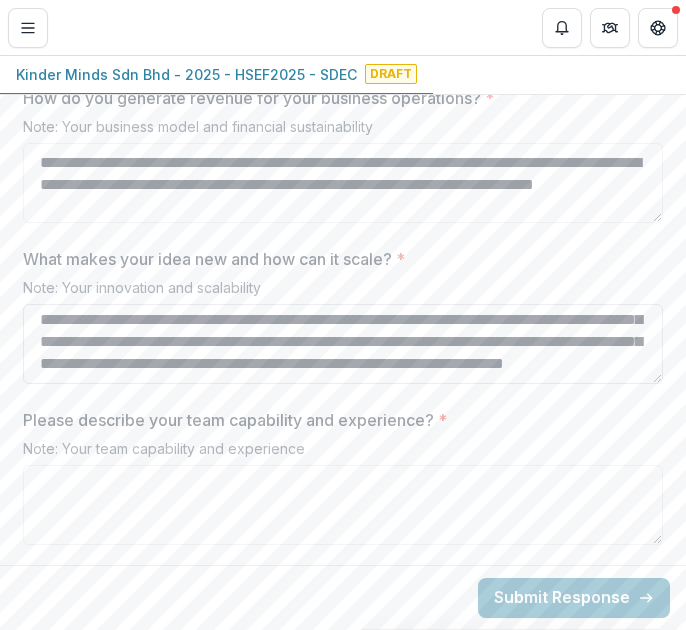 scroll, scrollTop: 84, scrollLeft: 0, axis: vertical 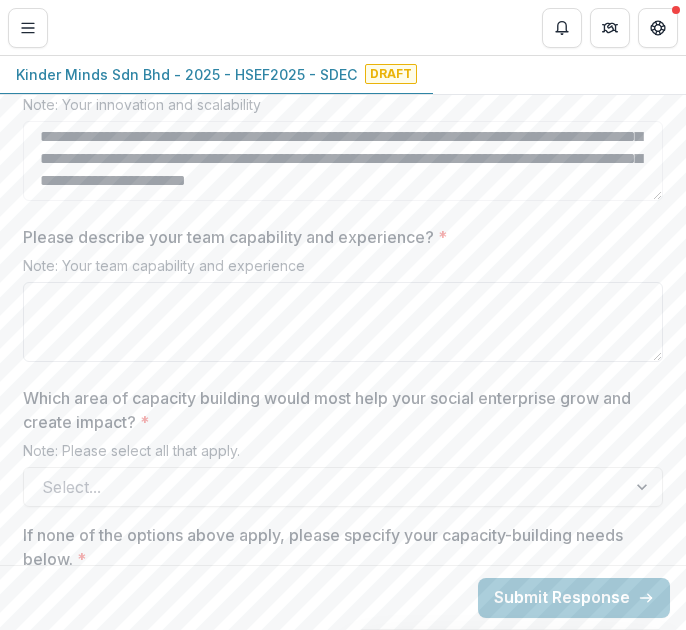 type on "**********" 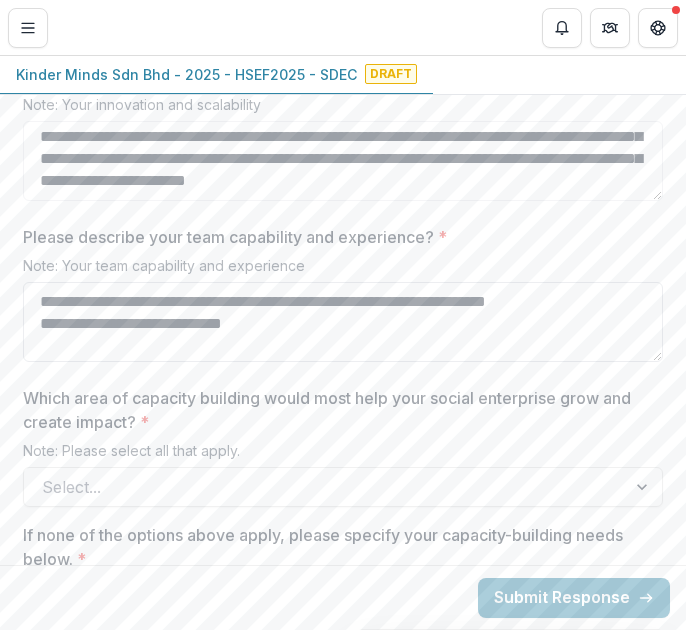 click on "**********" at bounding box center (343, 322) 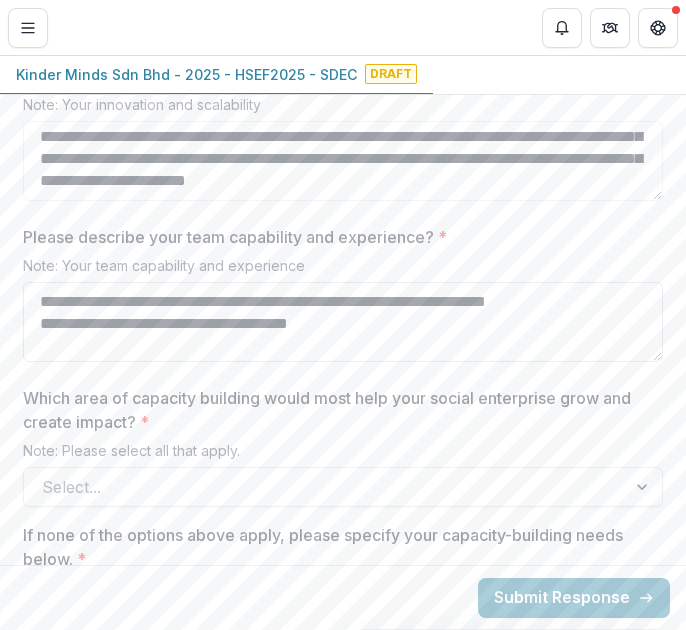 click on "**********" at bounding box center (343, 322) 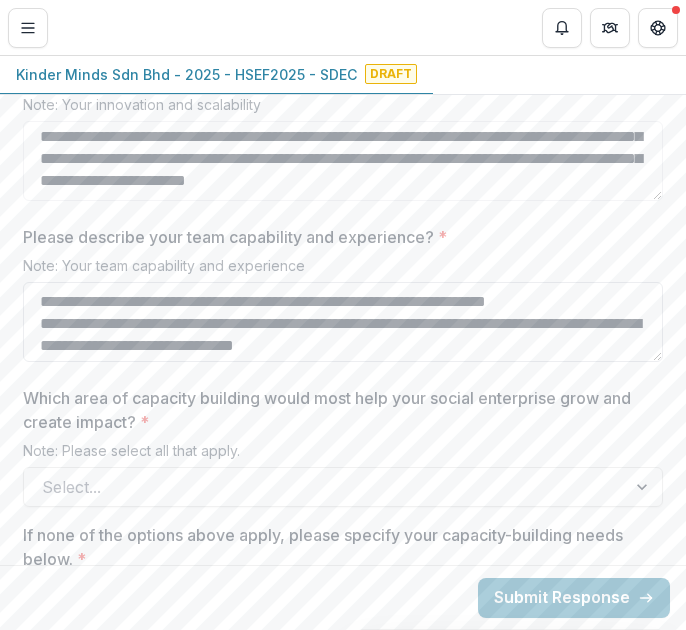 click on "**********" at bounding box center [343, 322] 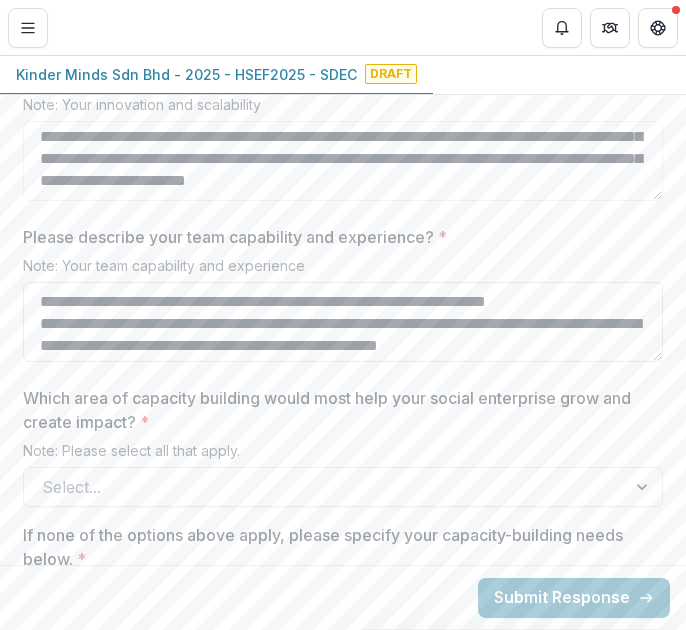 click on "**********" at bounding box center (343, 322) 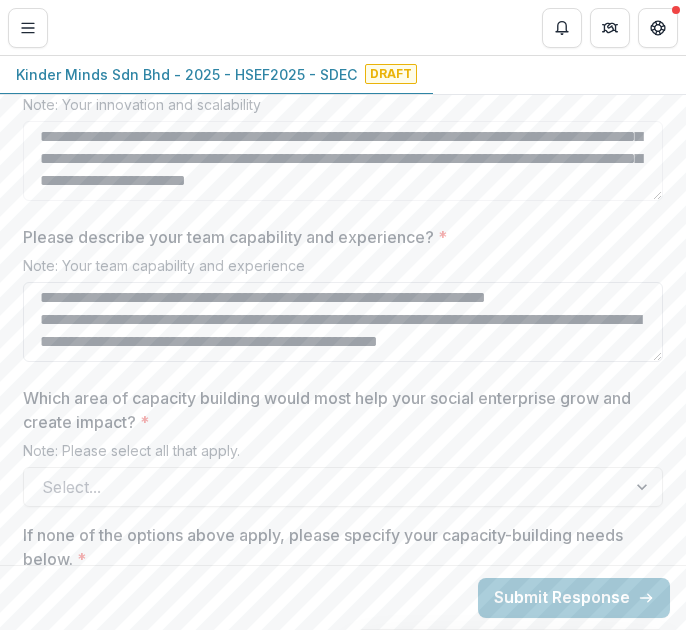 click on "**********" at bounding box center (343, 322) 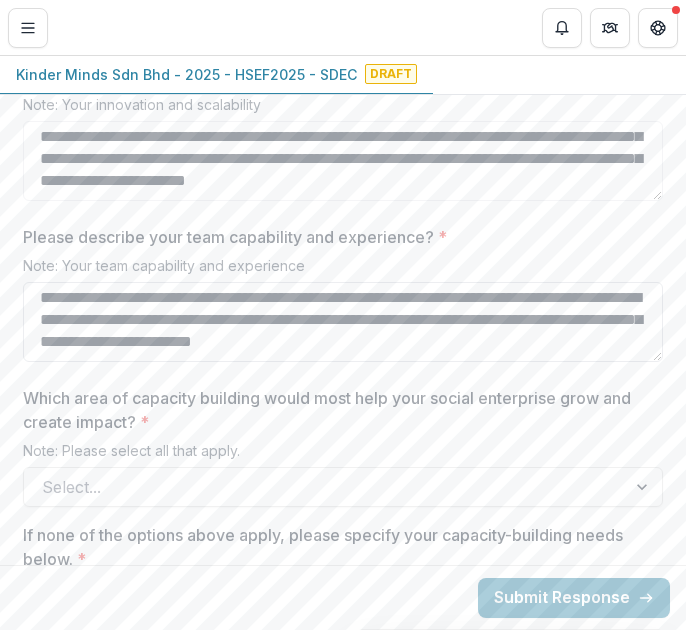 scroll, scrollTop: 40, scrollLeft: 0, axis: vertical 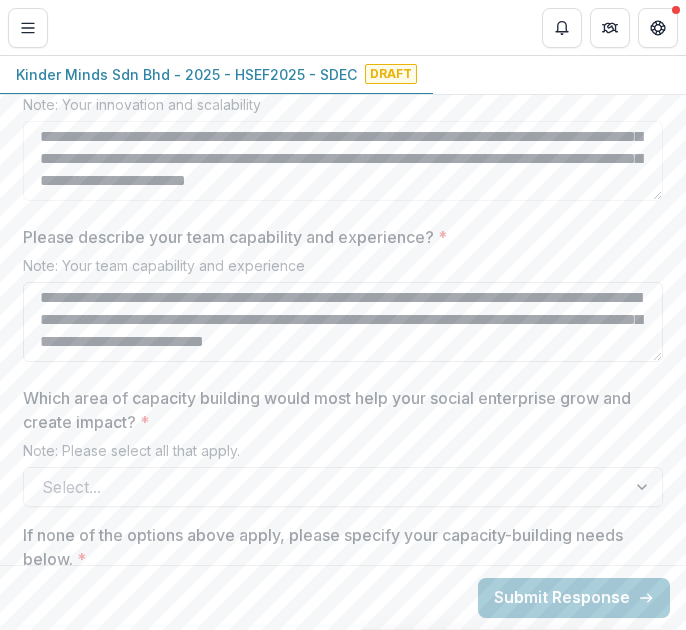 click on "**********" at bounding box center [343, 322] 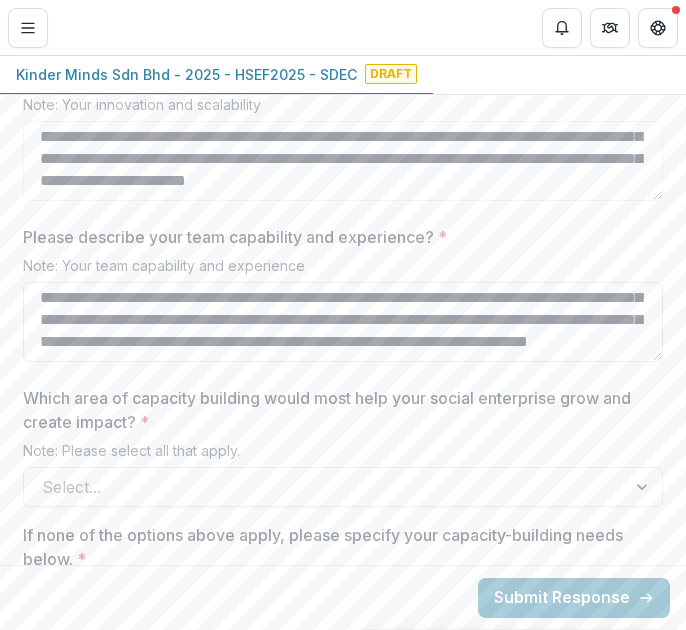 scroll, scrollTop: 84, scrollLeft: 0, axis: vertical 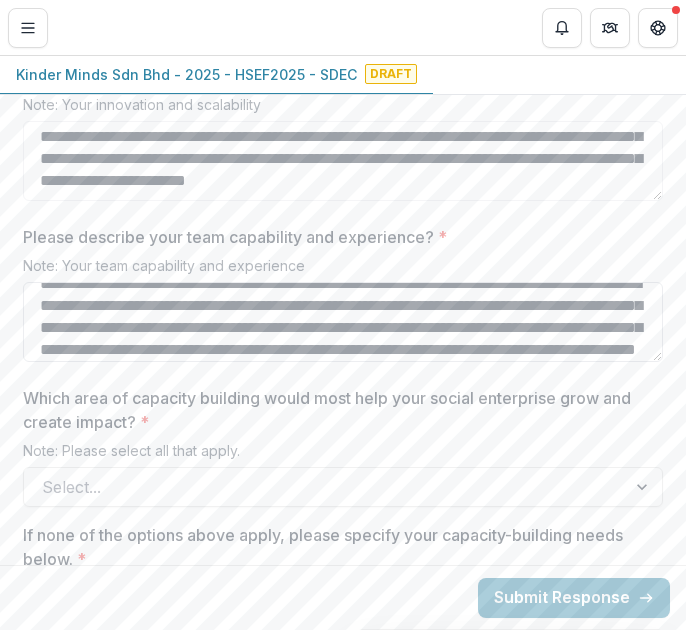 drag, startPoint x: 265, startPoint y: 304, endPoint x: 282, endPoint y: 300, distance: 17.464249 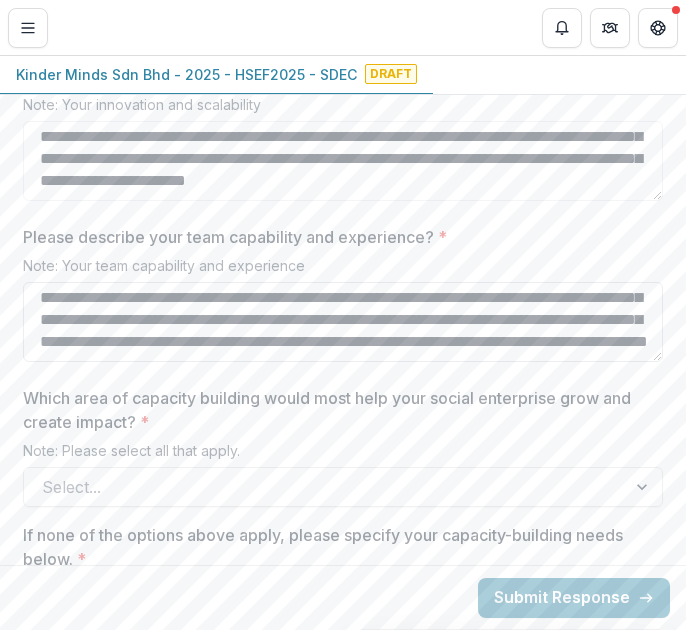 scroll, scrollTop: 92, scrollLeft: 0, axis: vertical 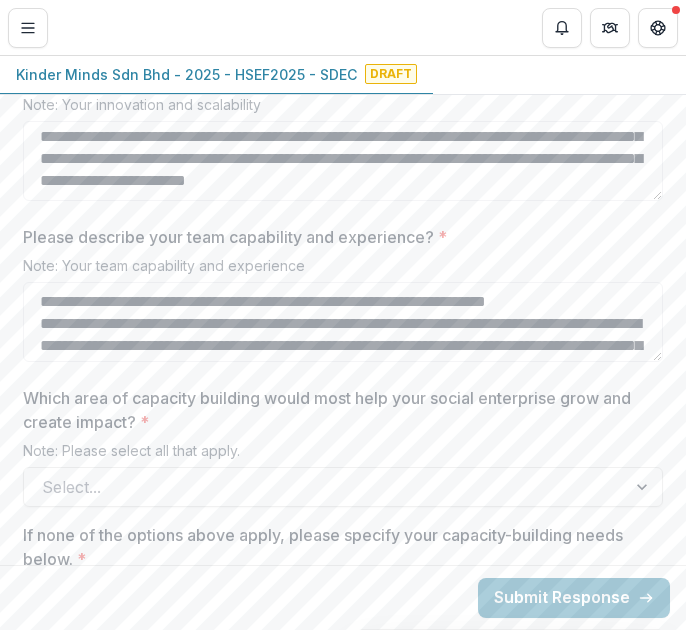type on "**********" 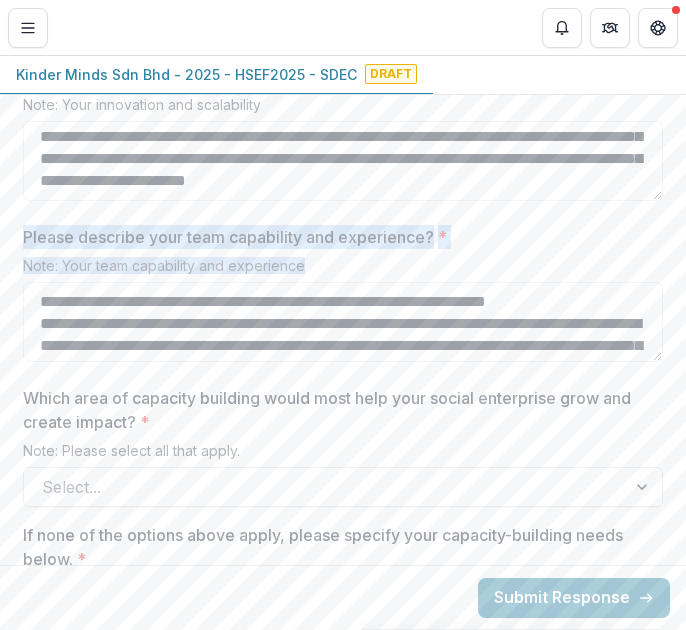 drag, startPoint x: 12, startPoint y: 237, endPoint x: 470, endPoint y: 259, distance: 458.52808 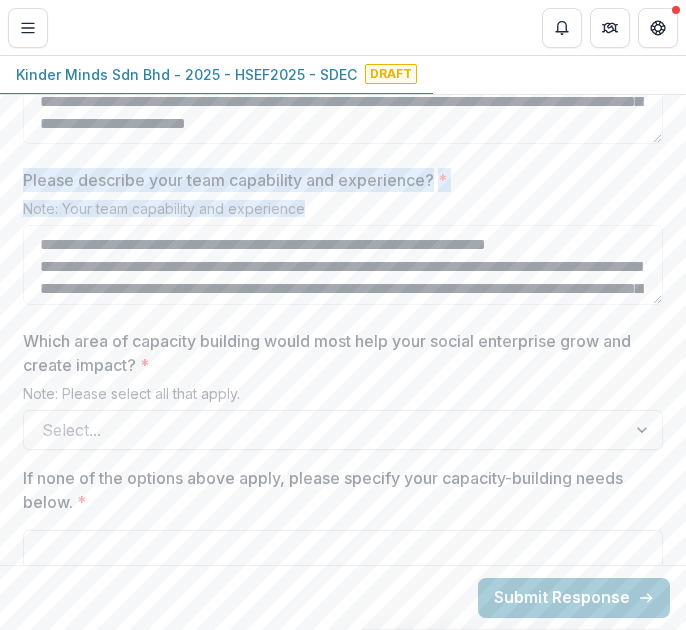 scroll, scrollTop: 2997, scrollLeft: 0, axis: vertical 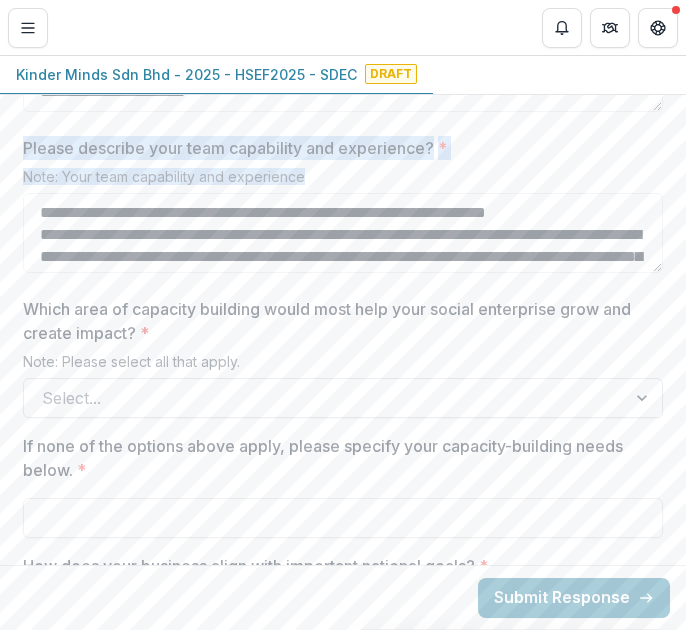click at bounding box center [325, 398] 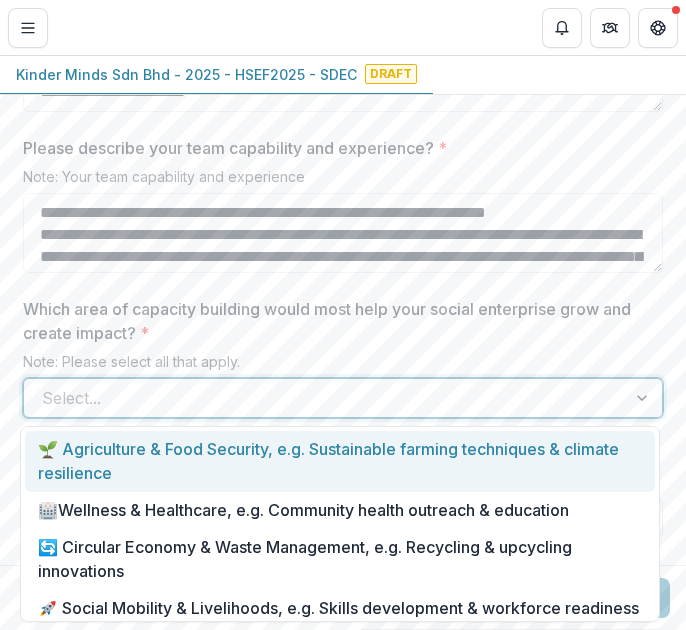 drag, startPoint x: 659, startPoint y: 449, endPoint x: 659, endPoint y: 469, distance: 20 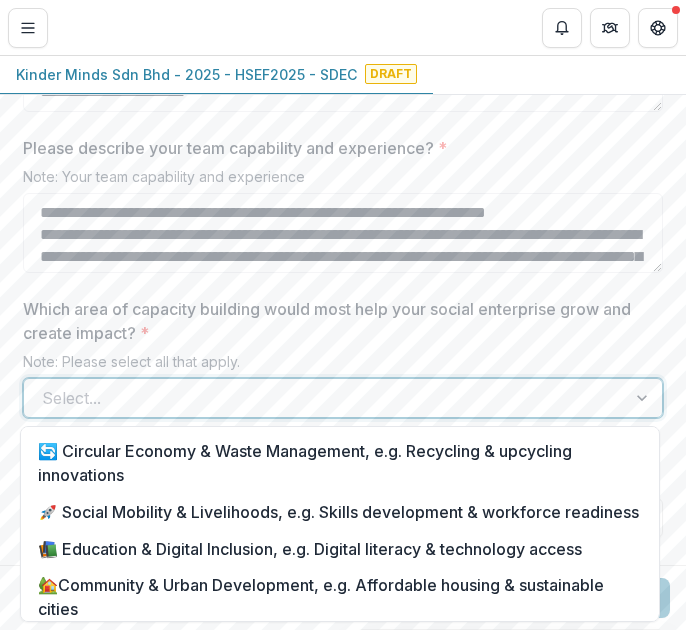 scroll, scrollTop: 85, scrollLeft: 0, axis: vertical 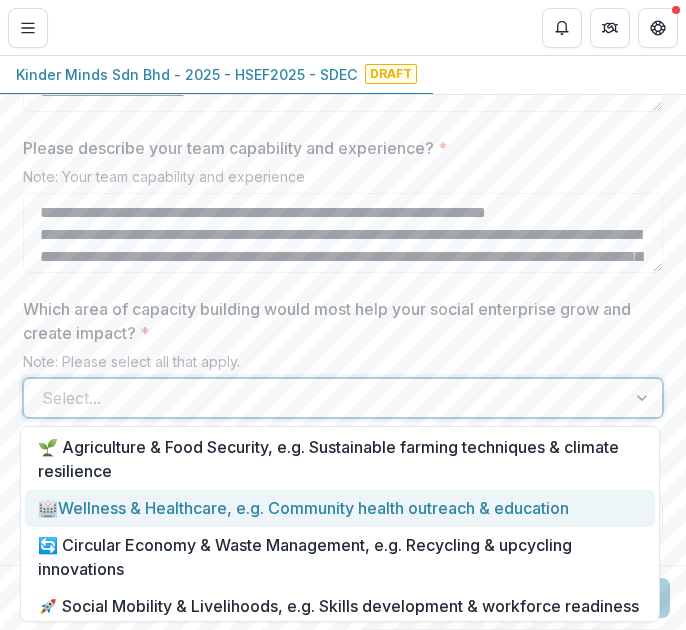 click on "🏥Wellness & Healthcare, e.g. Community health outreach & education" at bounding box center [340, 508] 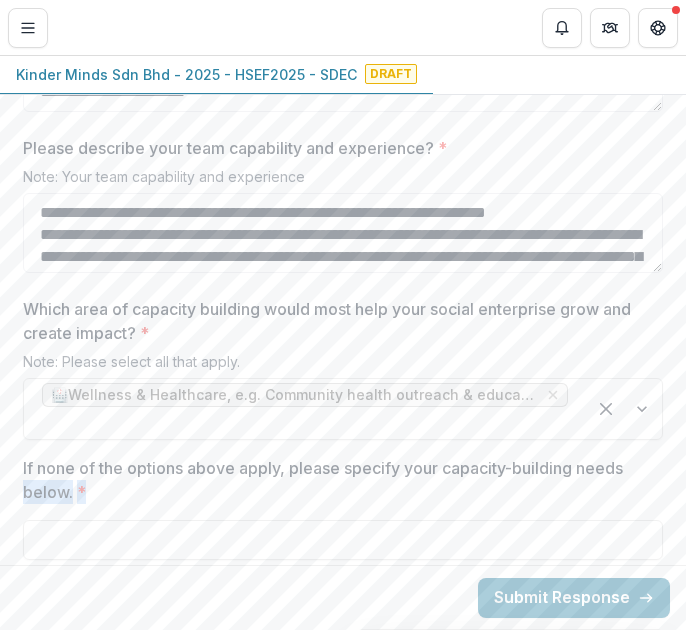 drag, startPoint x: 679, startPoint y: 444, endPoint x: 683, endPoint y: 473, distance: 29.274563 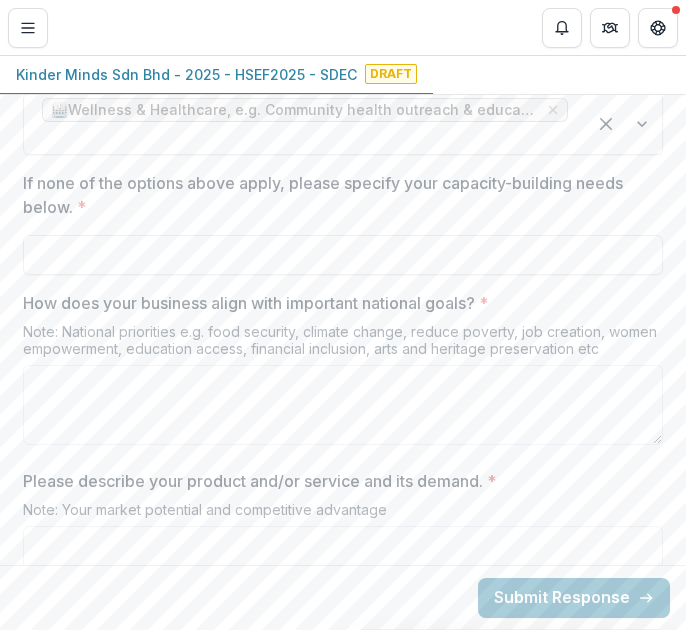 scroll, scrollTop: 3283, scrollLeft: 0, axis: vertical 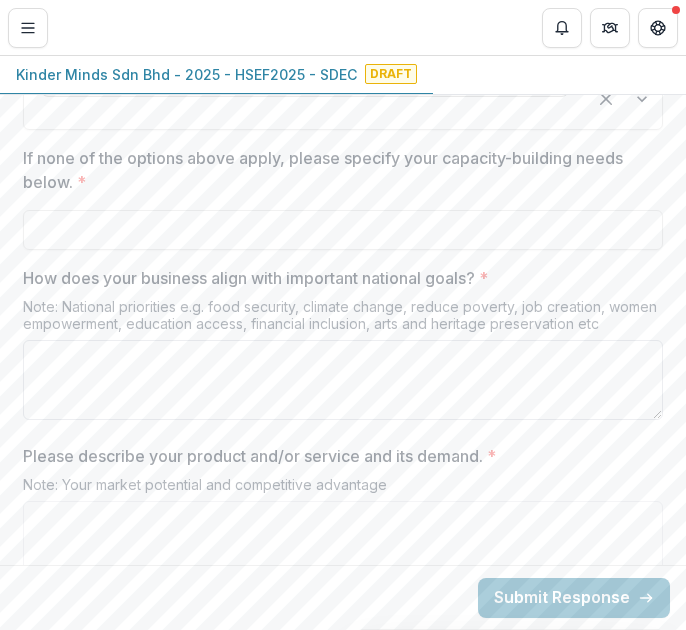click on "How does your business align with important national goals?  *" at bounding box center [343, 380] 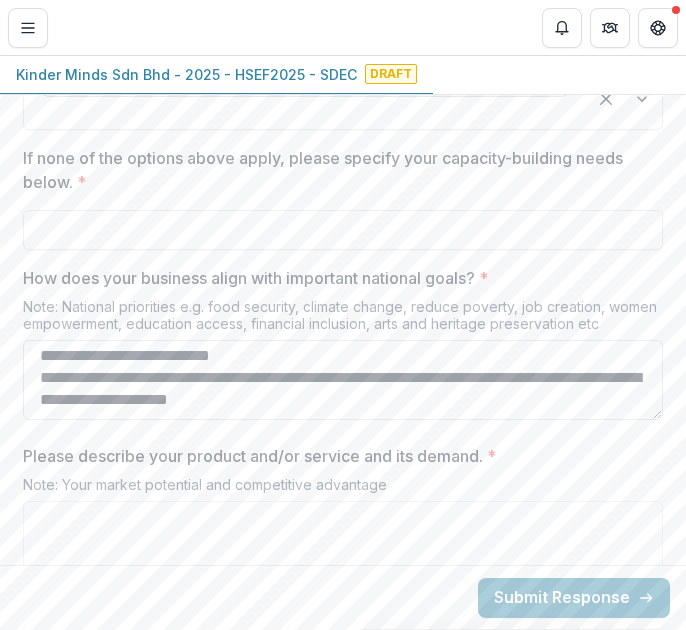 scroll, scrollTop: 928, scrollLeft: 0, axis: vertical 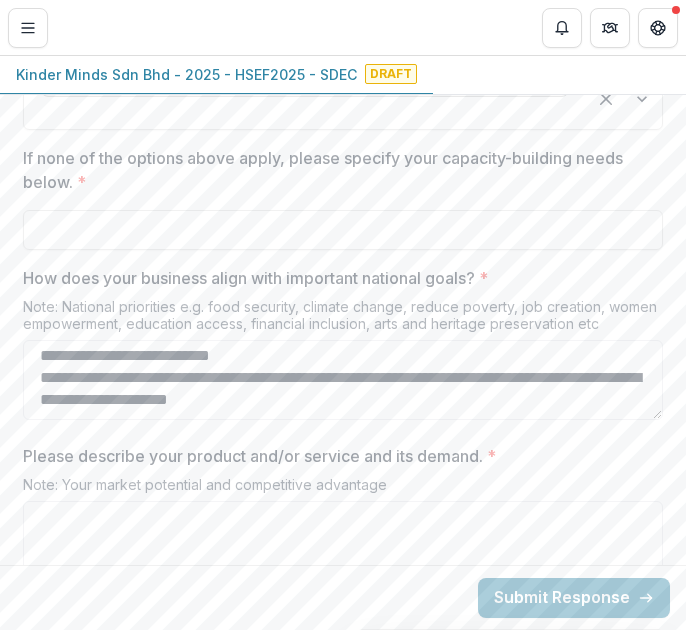 drag, startPoint x: 449, startPoint y: 382, endPoint x: 10, endPoint y: 340, distance: 441.00455 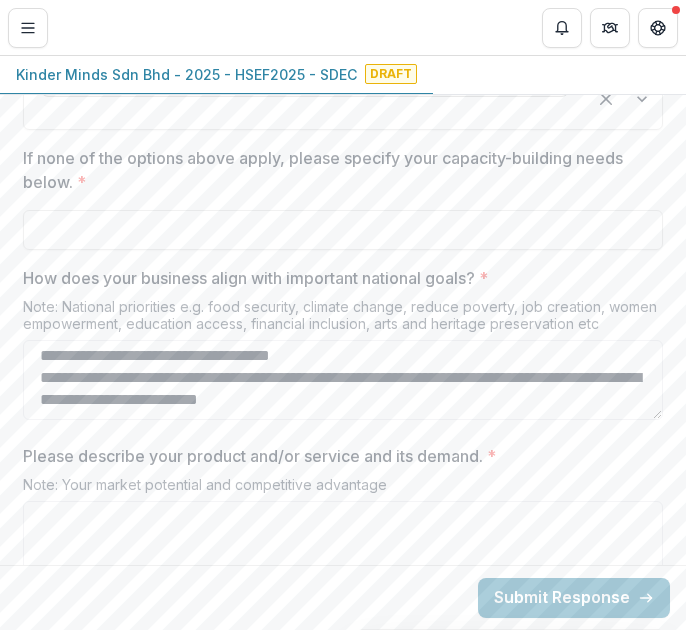 scroll, scrollTop: 840, scrollLeft: 0, axis: vertical 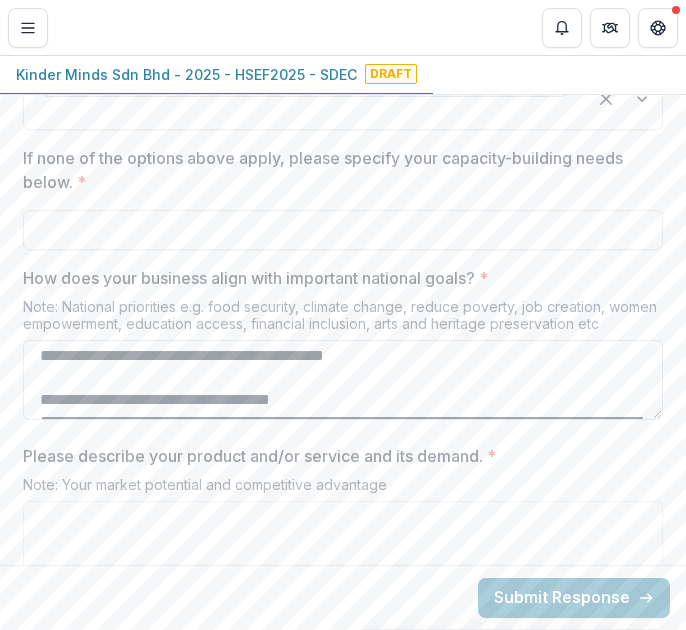 click on "How does your business align with important national goals?  *" at bounding box center [343, 380] 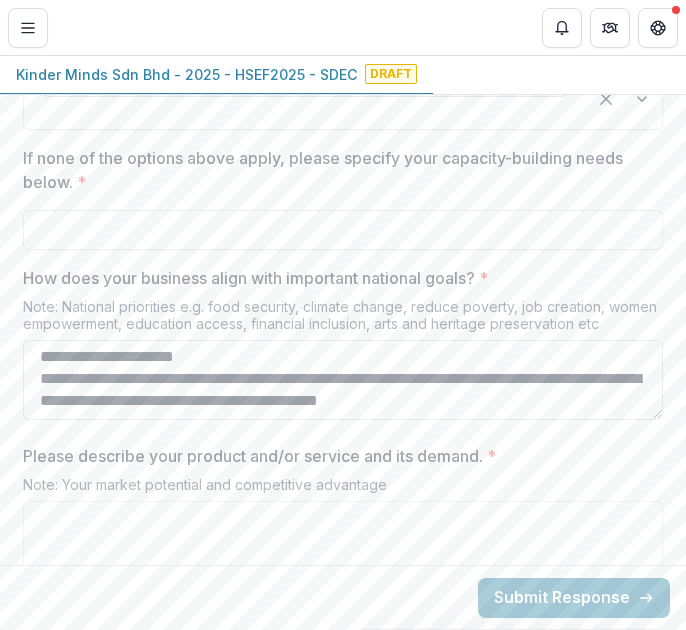 scroll, scrollTop: 663, scrollLeft: 0, axis: vertical 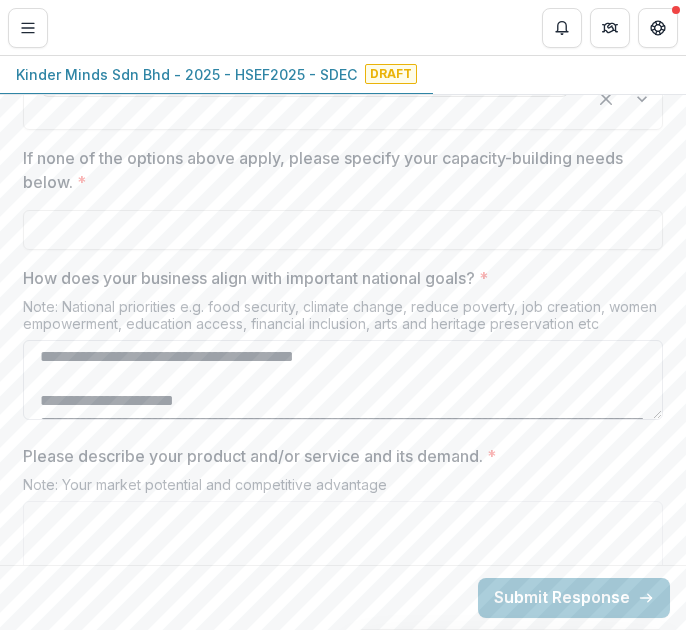 click on "How does your business align with important national goals?  *" at bounding box center [343, 380] 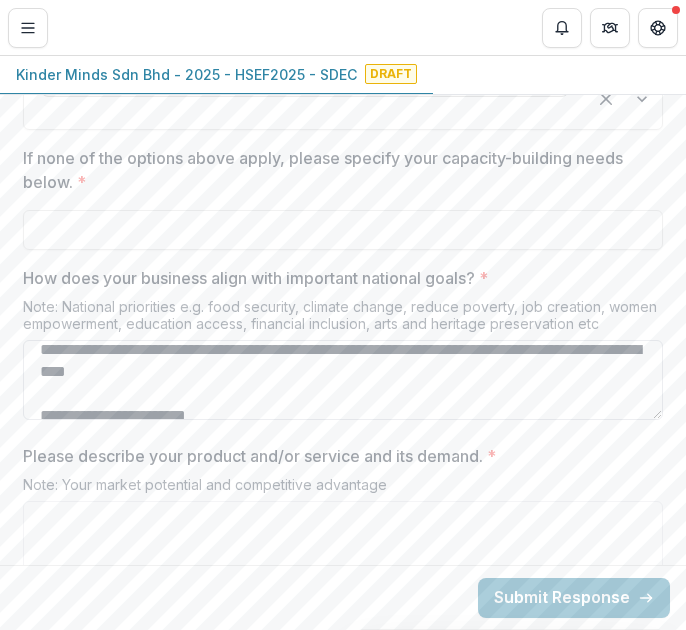 scroll, scrollTop: 575, scrollLeft: 0, axis: vertical 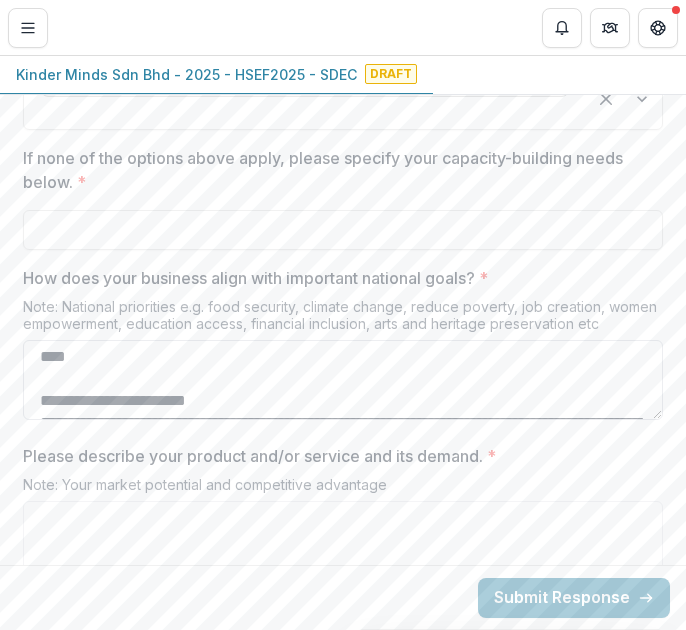 click on "How does your business align with important national goals?  *" at bounding box center (343, 380) 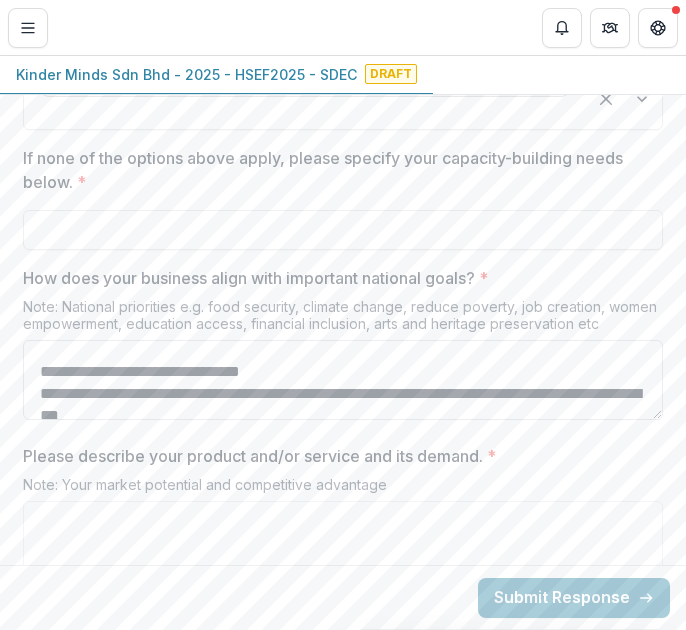 scroll, scrollTop: 501, scrollLeft: 0, axis: vertical 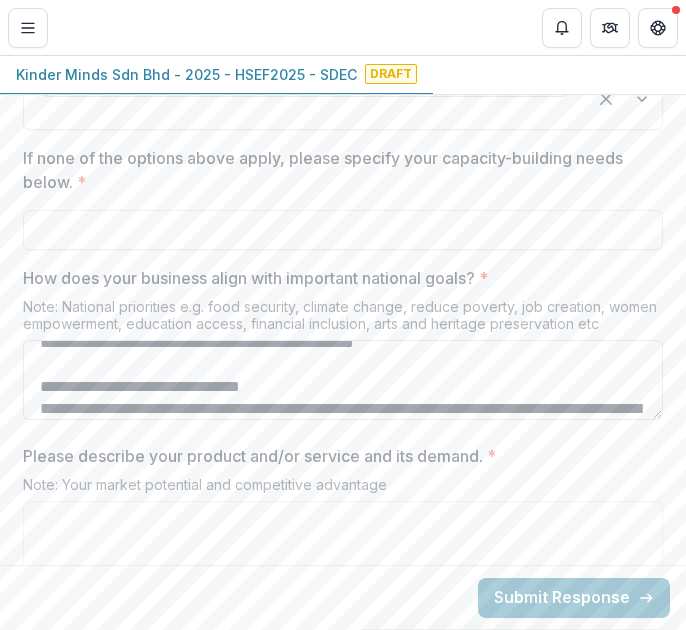 click on "How does your business align with important national goals?  *" at bounding box center [343, 380] 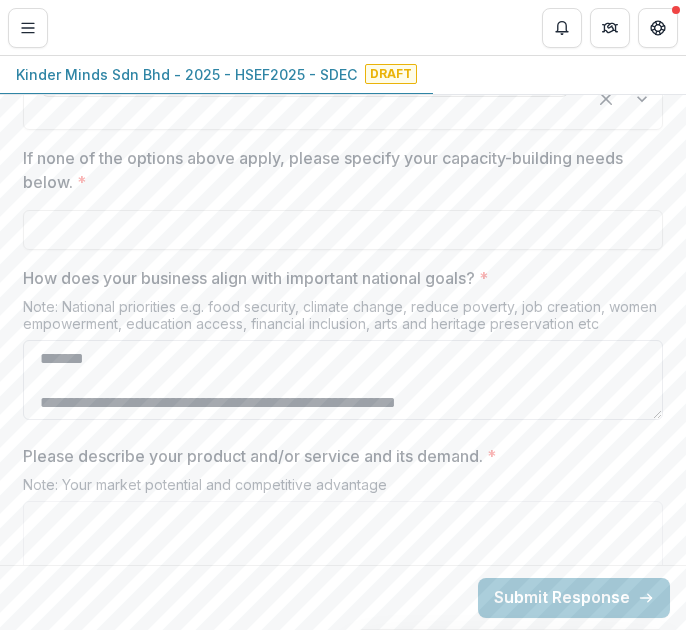 scroll, scrollTop: 236, scrollLeft: 0, axis: vertical 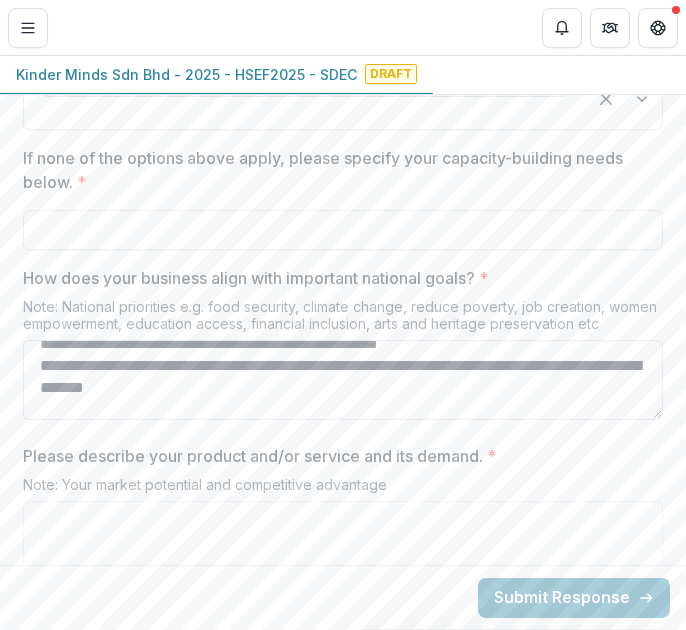 click on "How does your business align with important national goals?  *" at bounding box center (343, 380) 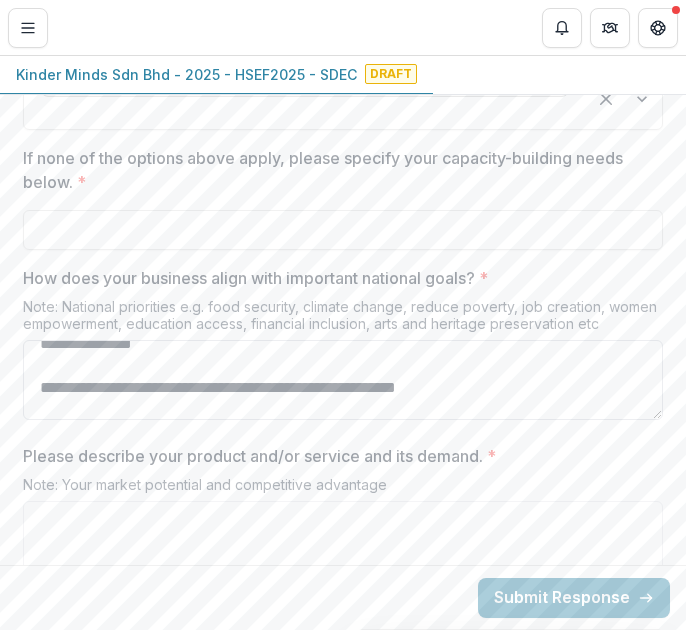 scroll, scrollTop: 265, scrollLeft: 0, axis: vertical 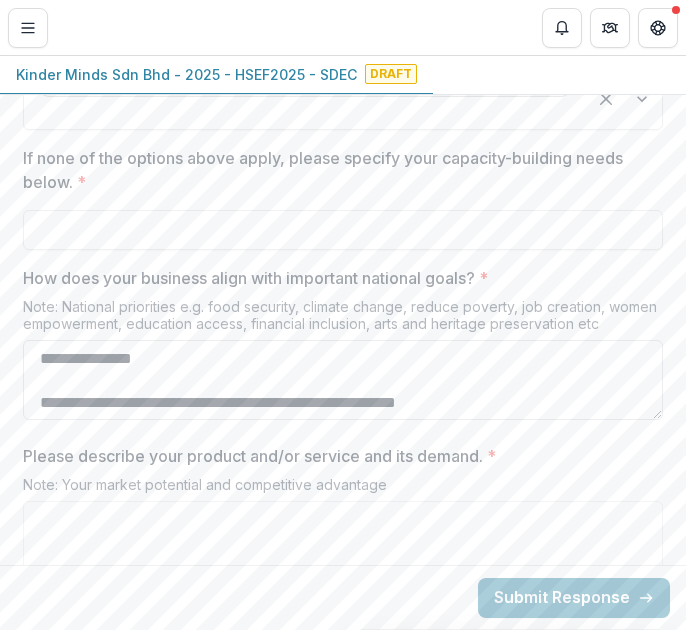 click on "How does your business align with important national goals?  *" at bounding box center (343, 380) 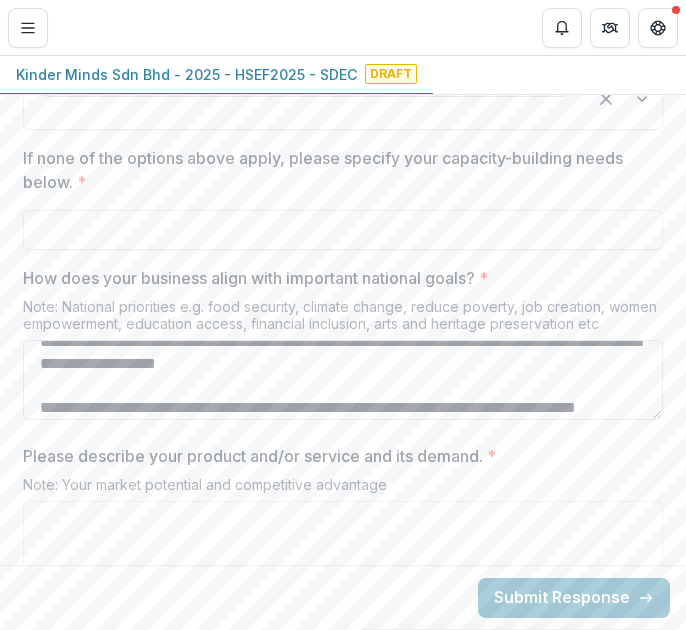 scroll, scrollTop: 348, scrollLeft: 0, axis: vertical 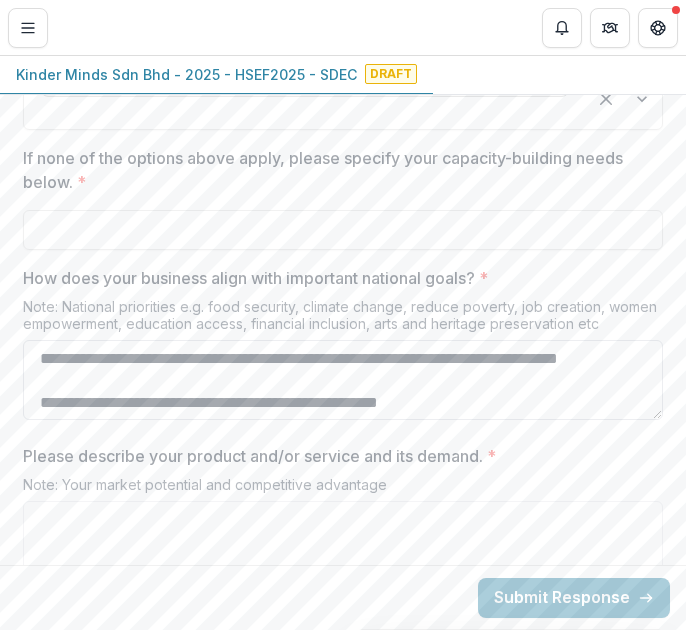 click on "How does your business align with important national goals?  *" at bounding box center (343, 380) 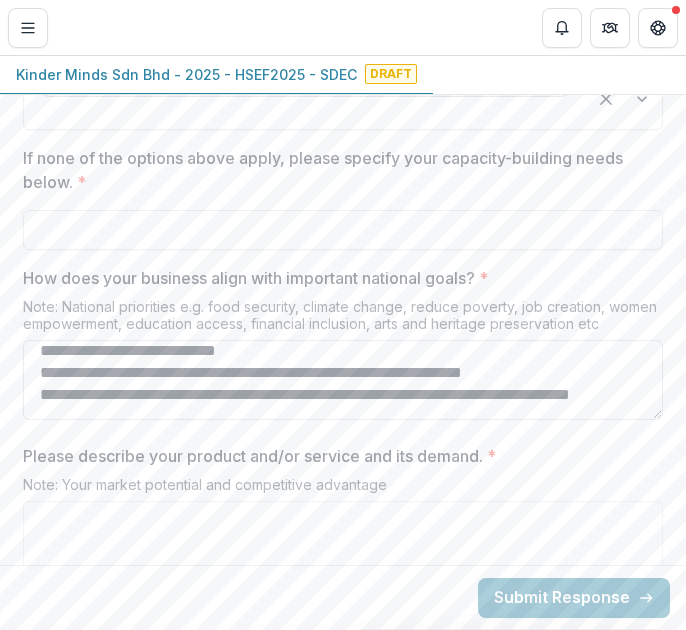 scroll, scrollTop: 75, scrollLeft: 0, axis: vertical 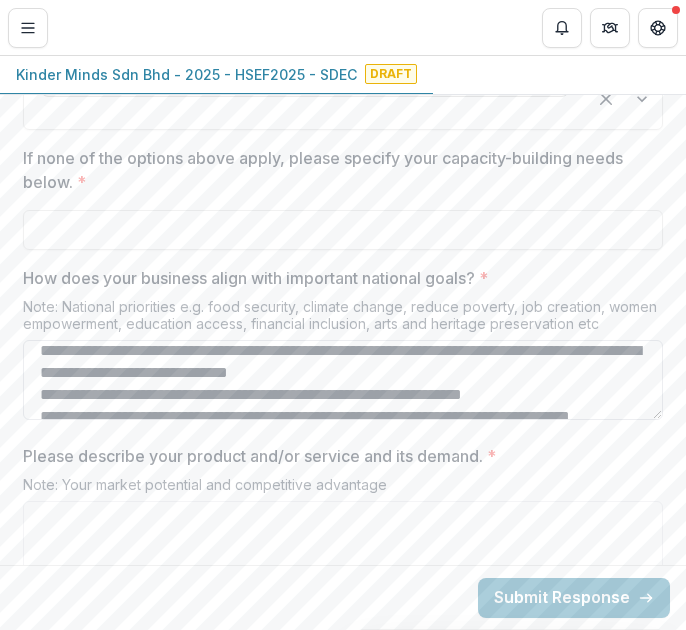 click on "How does your business align with important national goals?  *" at bounding box center [343, 380] 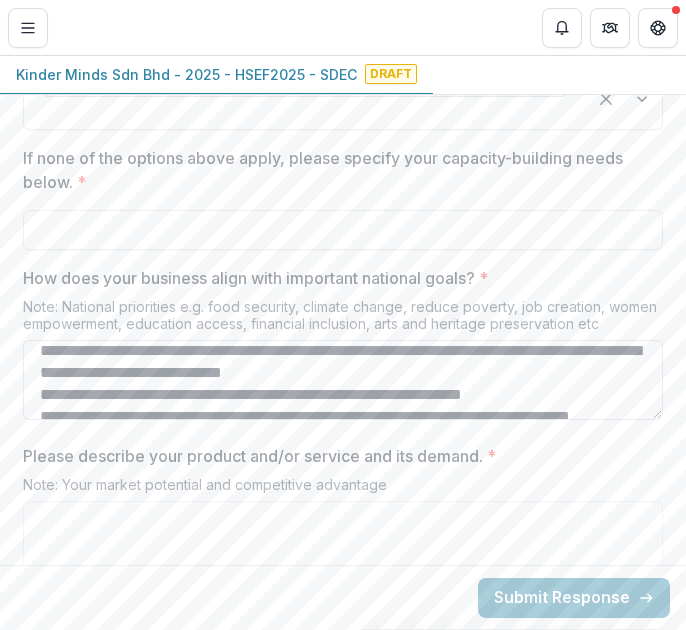click on "How does your business align with important national goals?  *" at bounding box center (343, 380) 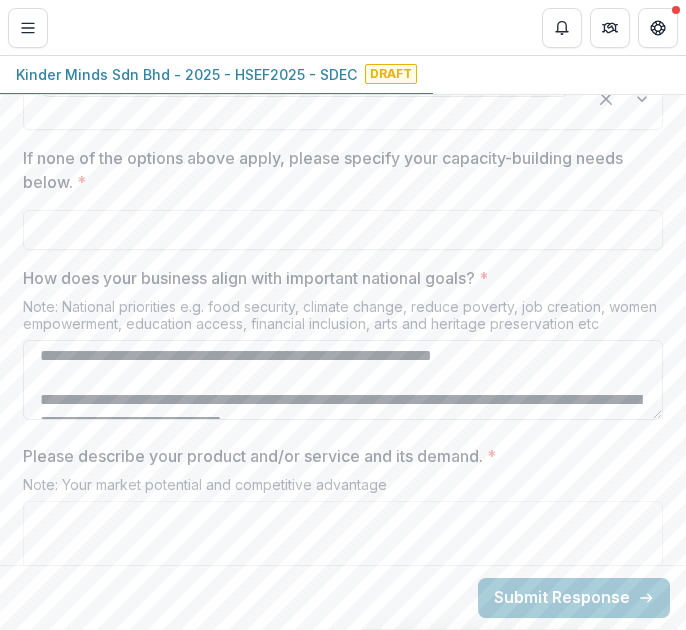 scroll, scrollTop: 13, scrollLeft: 0, axis: vertical 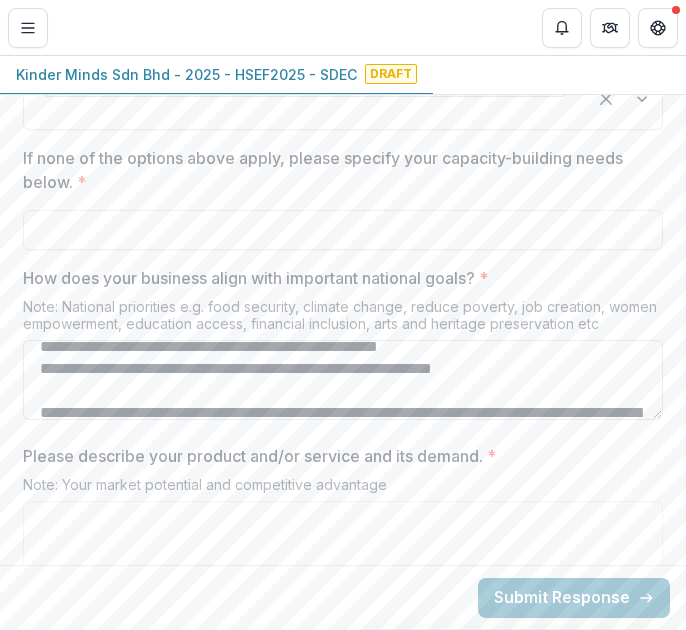 click on "How does your business align with important national goals?  *" at bounding box center [343, 380] 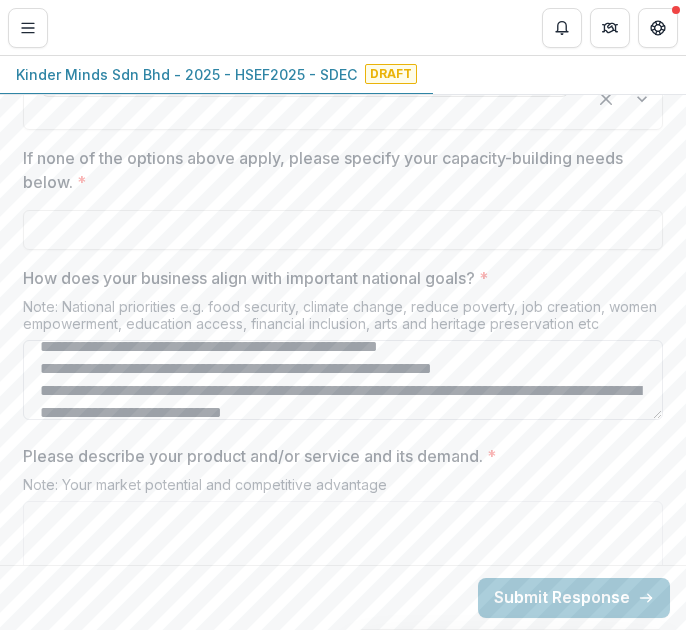 click on "How does your business align with important national goals?  *" at bounding box center [343, 380] 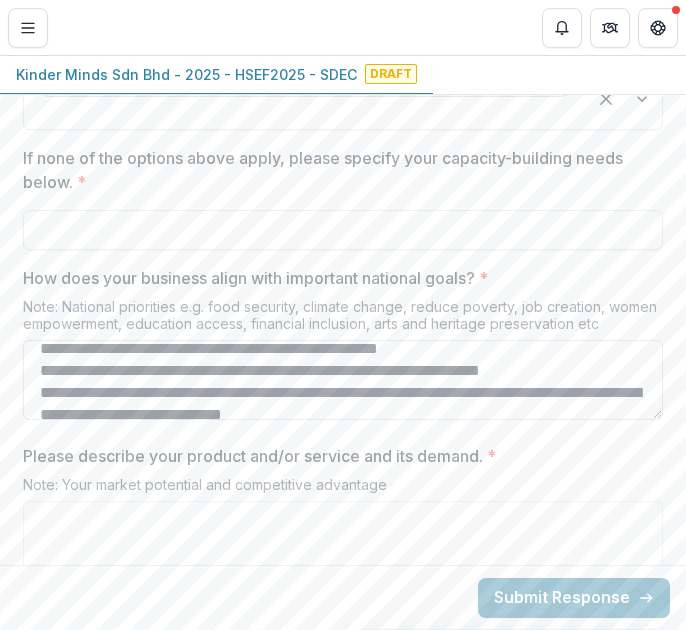 drag, startPoint x: 652, startPoint y: 331, endPoint x: 655, endPoint y: 342, distance: 11.401754 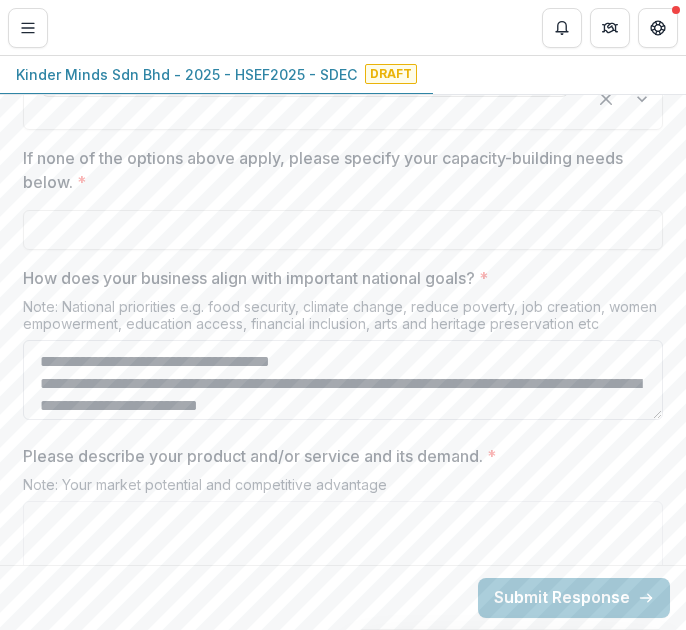 scroll, scrollTop: 708, scrollLeft: 0, axis: vertical 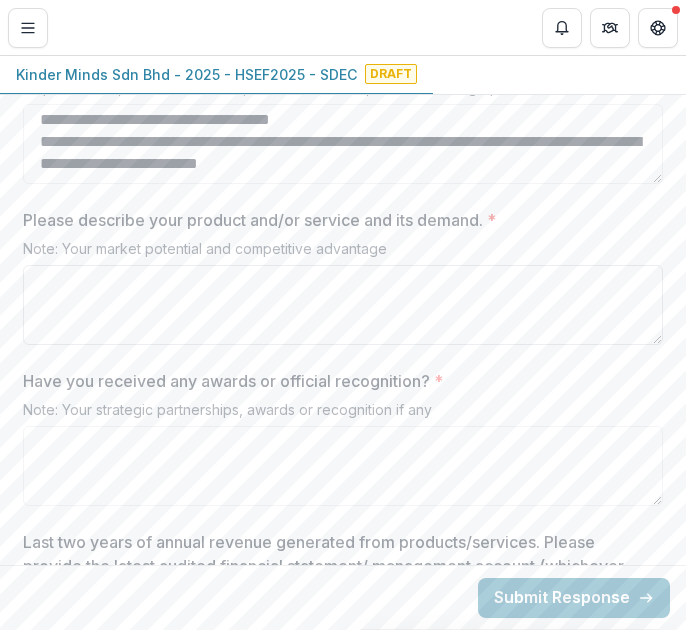 type on "**********" 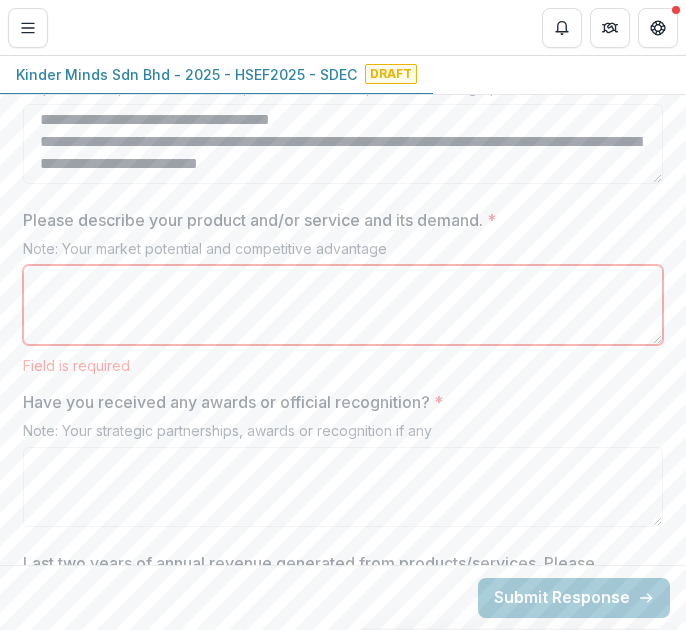 click on "Please describe your product and/or service and its demand. *" at bounding box center (337, 220) 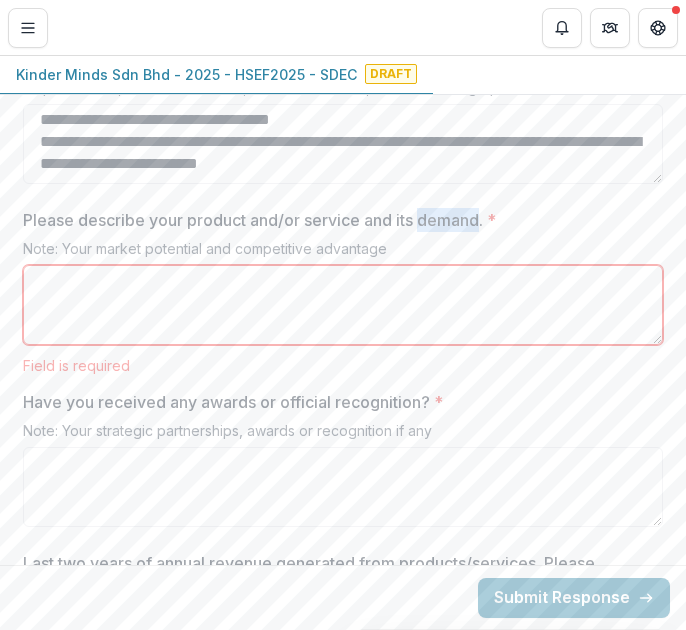 click on "Please describe your product and/or service and its demand. *" at bounding box center [337, 220] 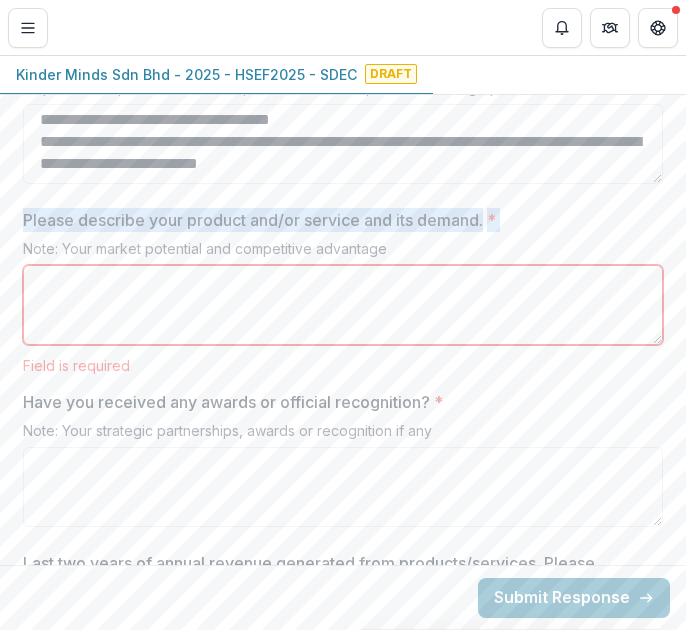 click on "Please describe your product and/or service and its demand. *" at bounding box center (337, 220) 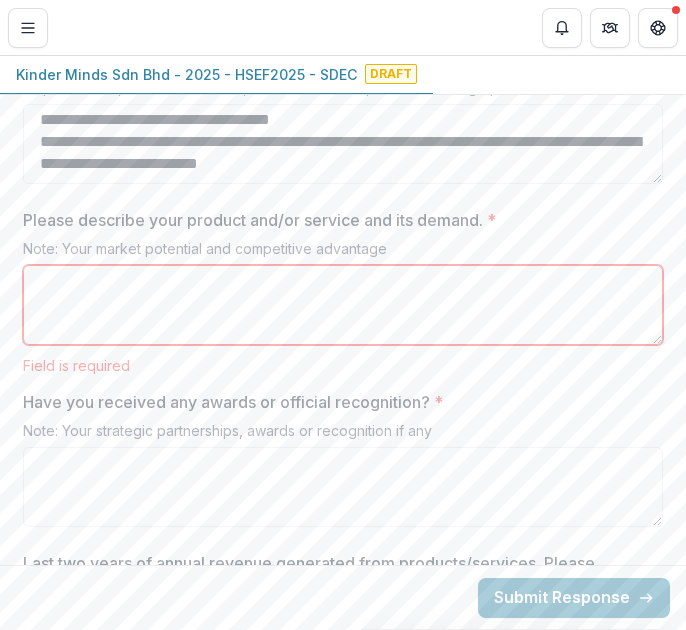 click on "Please describe your product and/or service and its demand. *" at bounding box center [343, 305] 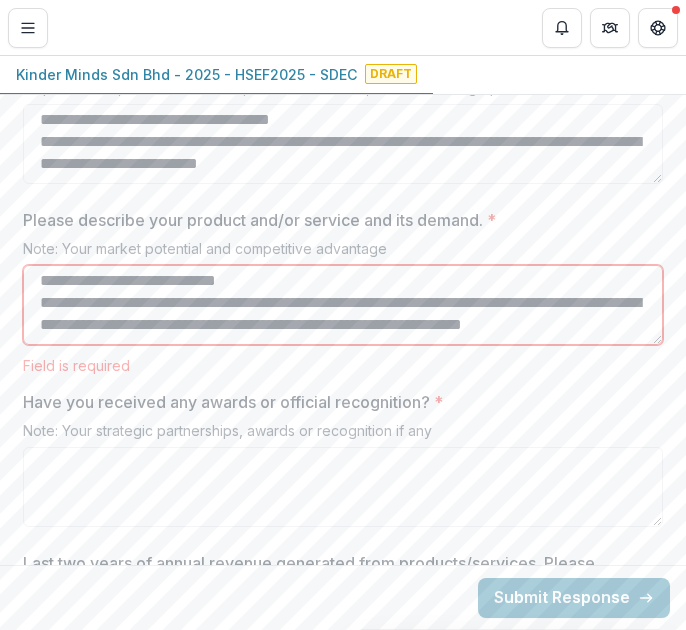 scroll, scrollTop: 950, scrollLeft: 0, axis: vertical 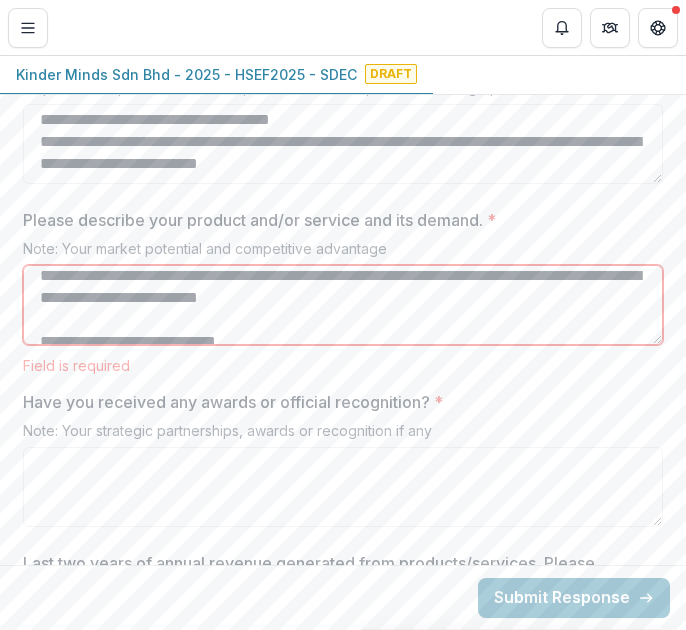 drag, startPoint x: 438, startPoint y: 298, endPoint x: 26, endPoint y: 278, distance: 412.48514 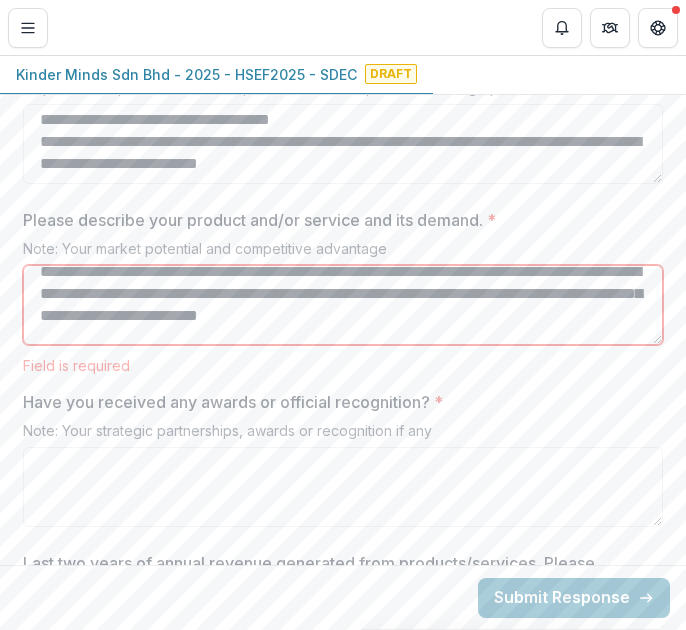 scroll, scrollTop: 711, scrollLeft: 0, axis: vertical 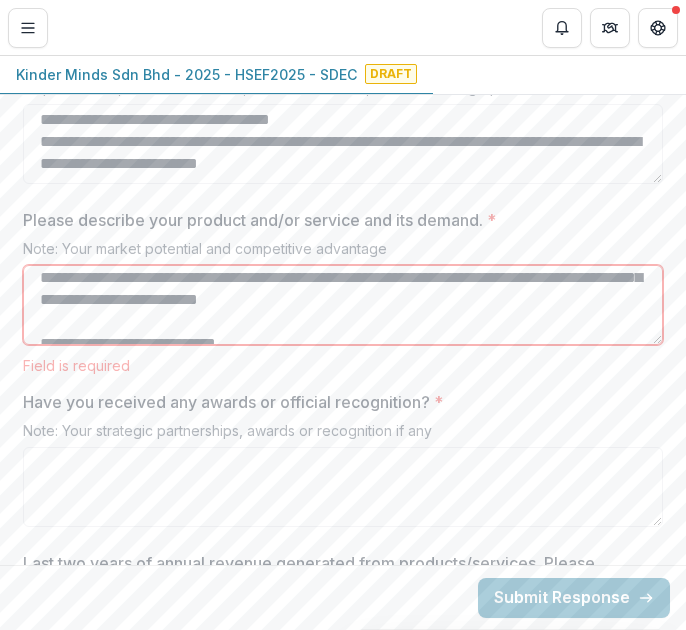 click on "Please describe your product and/or service and its demand. *" at bounding box center [343, 305] 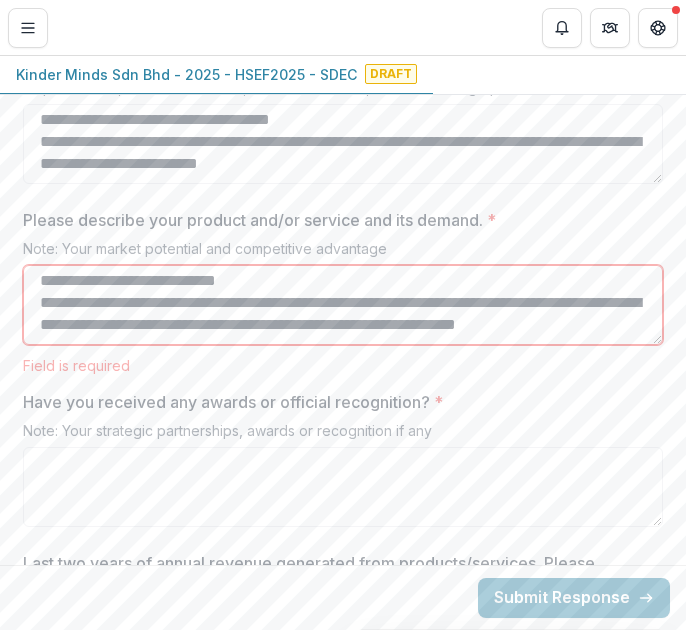 scroll, scrollTop: 741, scrollLeft: 0, axis: vertical 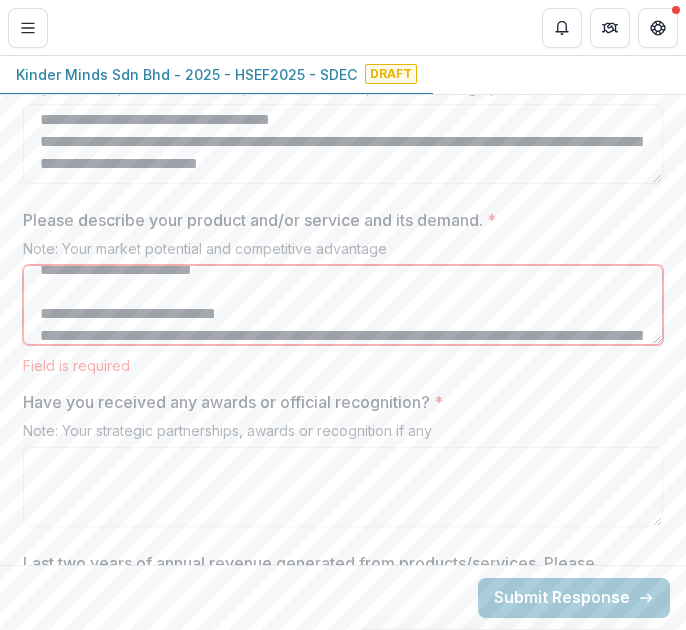click on "Please describe your product and/or service and its demand. *" at bounding box center (343, 305) 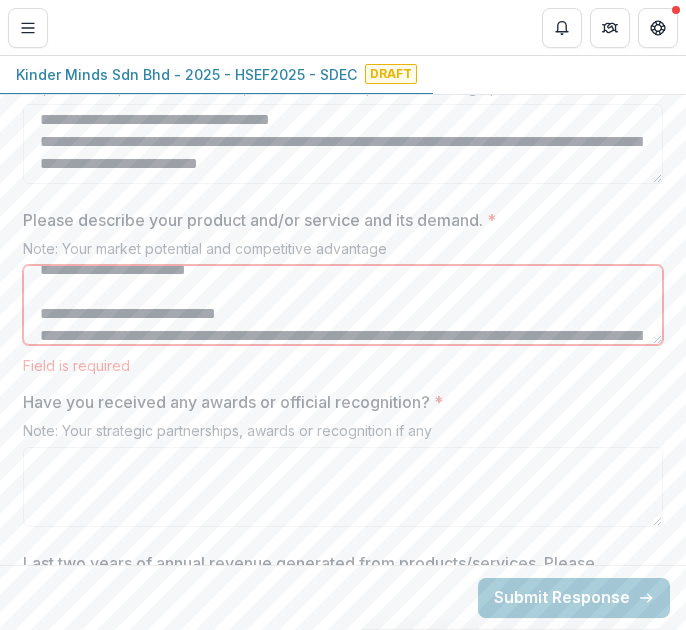 click on "Please describe your product and/or service and its demand. *" at bounding box center [343, 305] 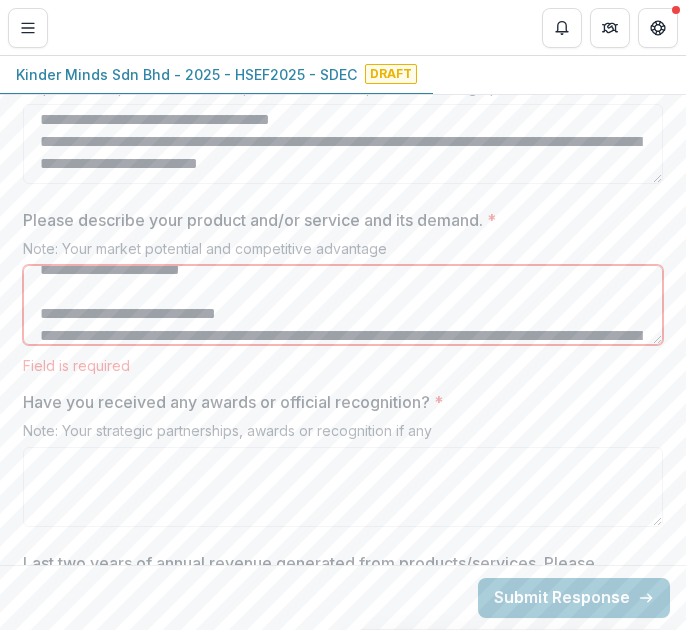 click on "Please describe your product and/or service and its demand. *" at bounding box center (343, 305) 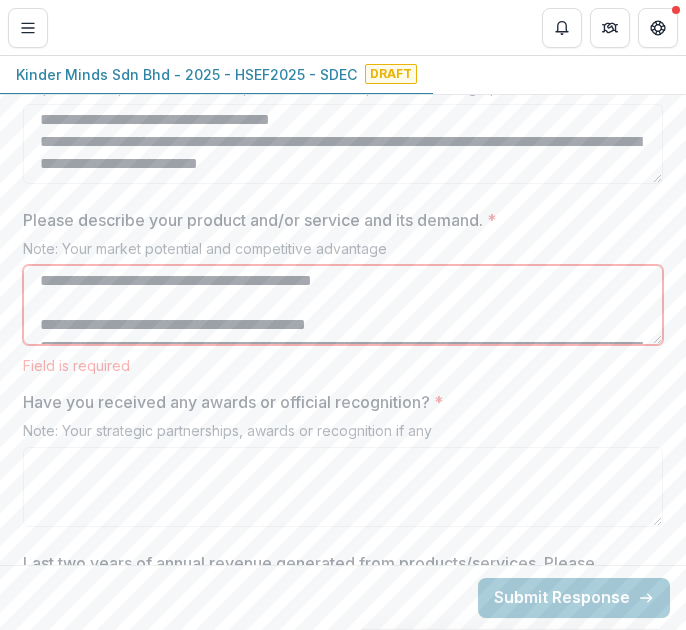 scroll, scrollTop: 636, scrollLeft: 0, axis: vertical 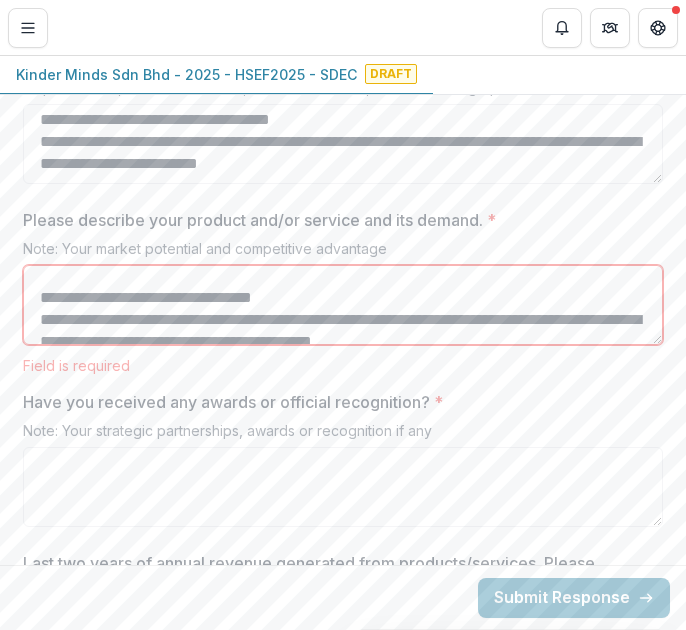 drag, startPoint x: 301, startPoint y: 277, endPoint x: 9, endPoint y: 275, distance: 292.00684 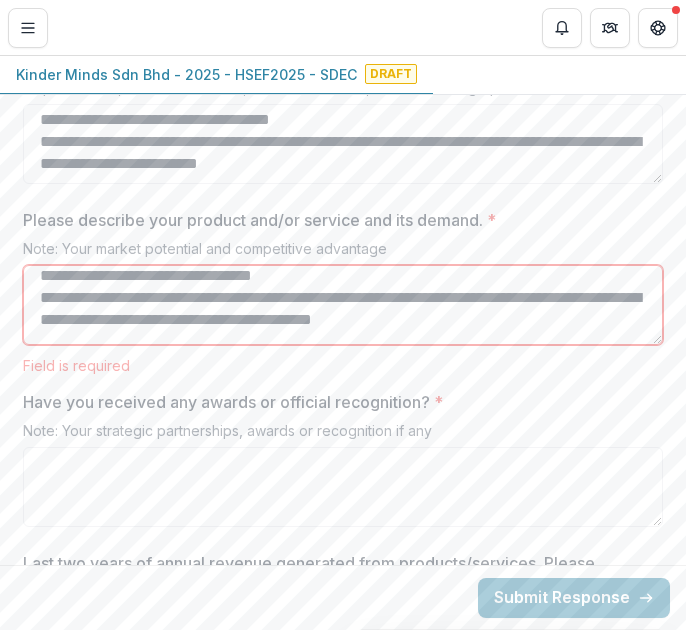 click on "Please describe your product and/or service and its demand. *" at bounding box center (343, 305) 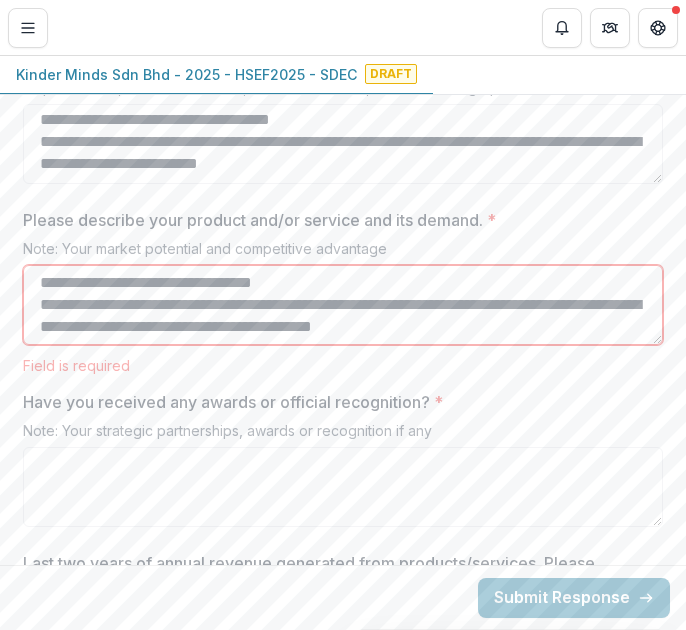 scroll, scrollTop: 488, scrollLeft: 0, axis: vertical 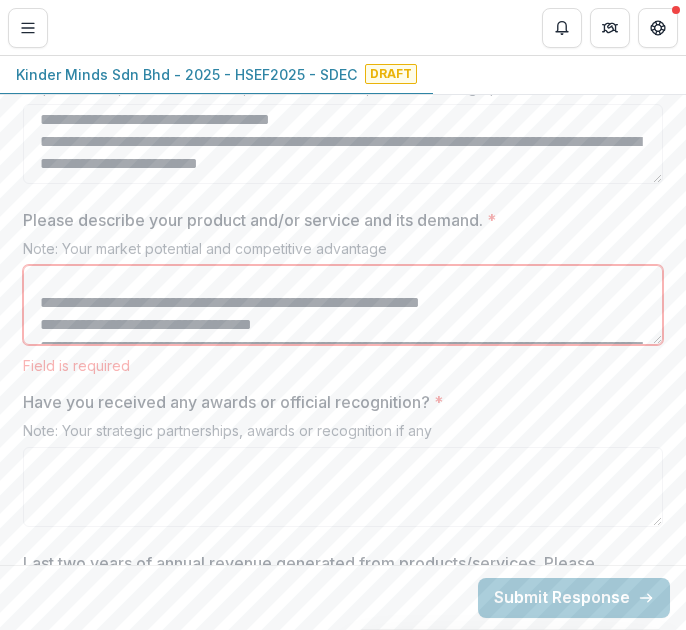 click on "Please describe your product and/or service and its demand. *" at bounding box center (343, 305) 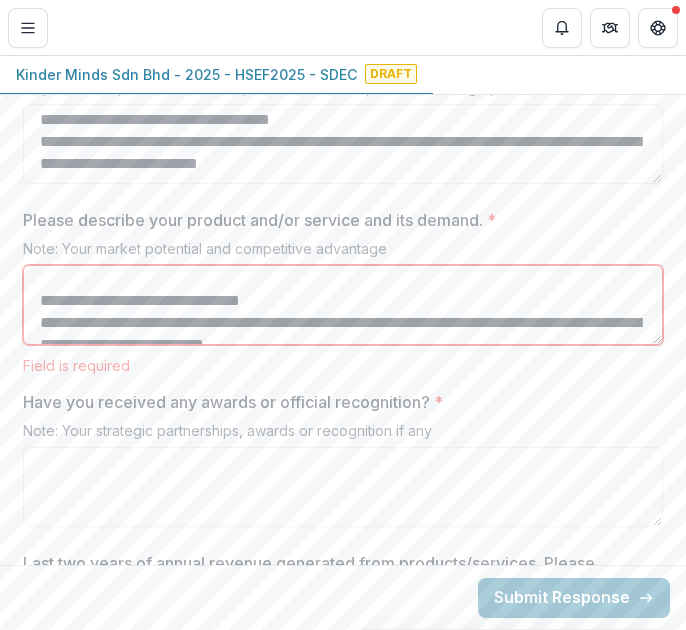 scroll, scrollTop: 416, scrollLeft: 0, axis: vertical 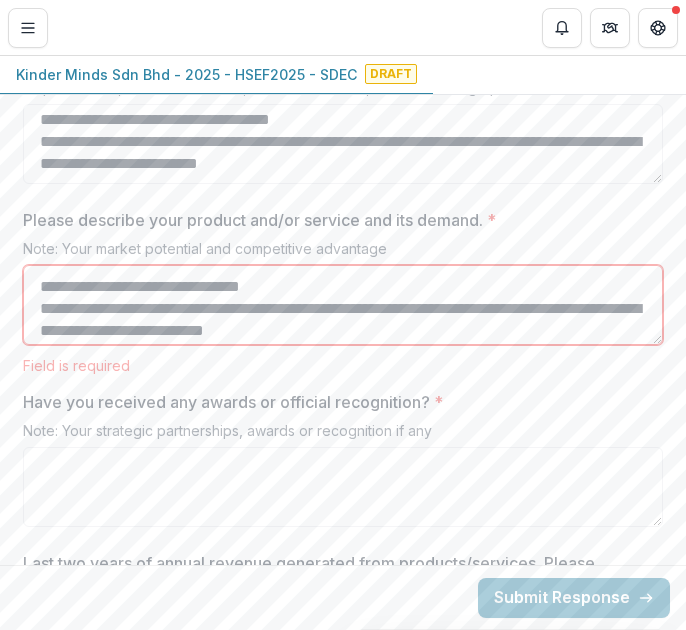 click on "Please describe your product and/or service and its demand. *" at bounding box center [343, 305] 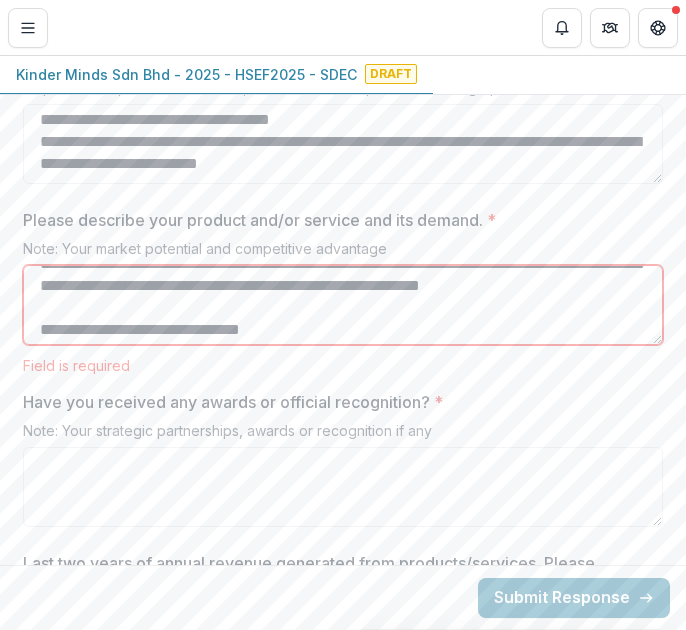 scroll, scrollTop: 402, scrollLeft: 0, axis: vertical 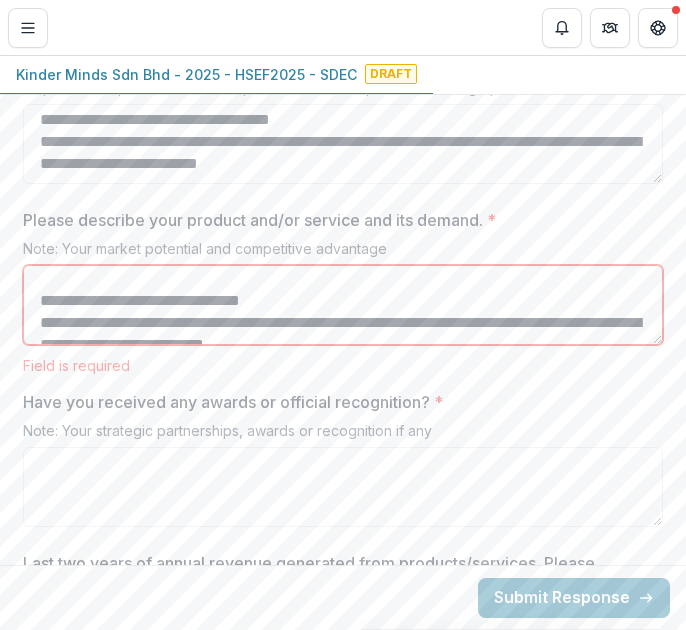 click on "Please describe your product and/or service and its demand. *" at bounding box center [343, 305] 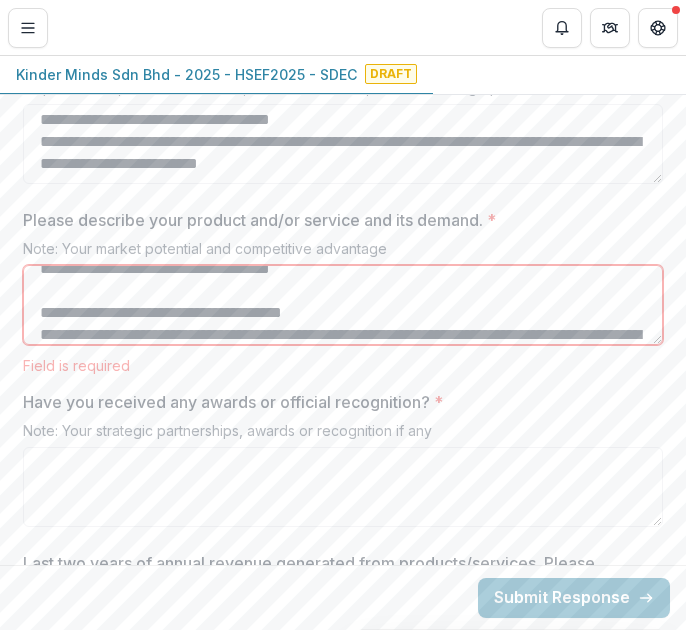 scroll, scrollTop: 287, scrollLeft: 0, axis: vertical 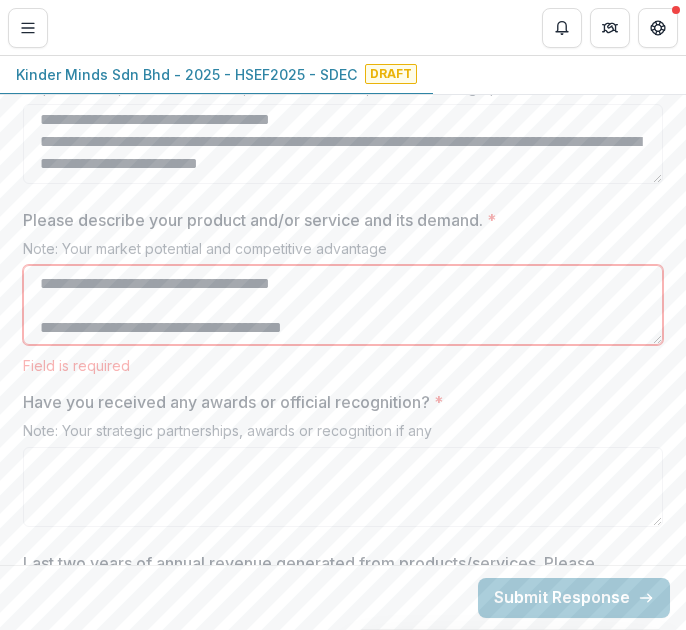drag, startPoint x: 544, startPoint y: 284, endPoint x: 433, endPoint y: 284, distance: 111 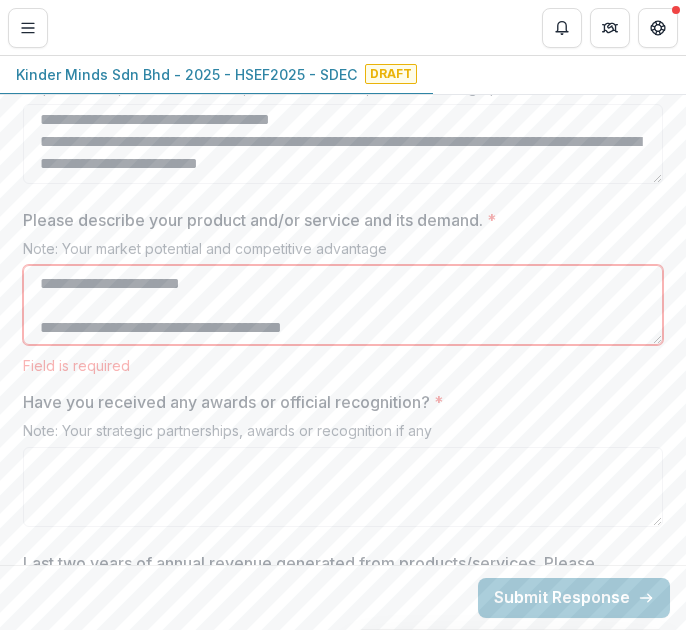 drag, startPoint x: 652, startPoint y: 269, endPoint x: 649, endPoint y: 252, distance: 17.262676 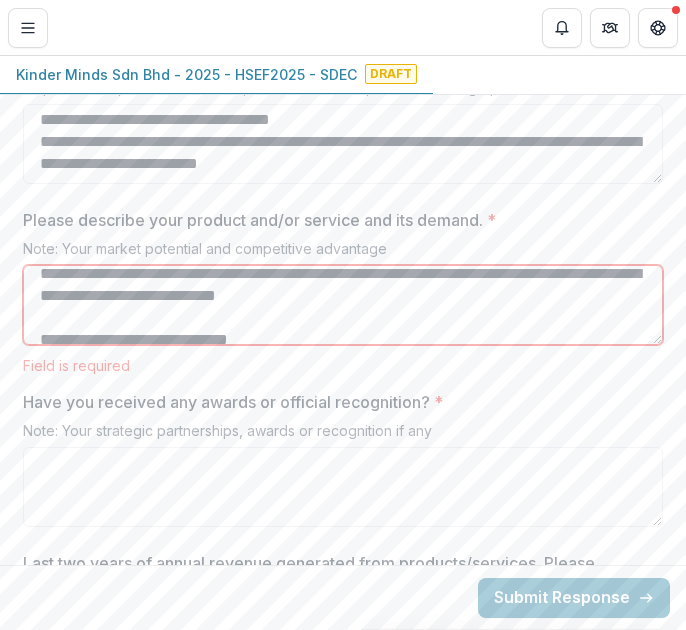 scroll, scrollTop: 201, scrollLeft: 0, axis: vertical 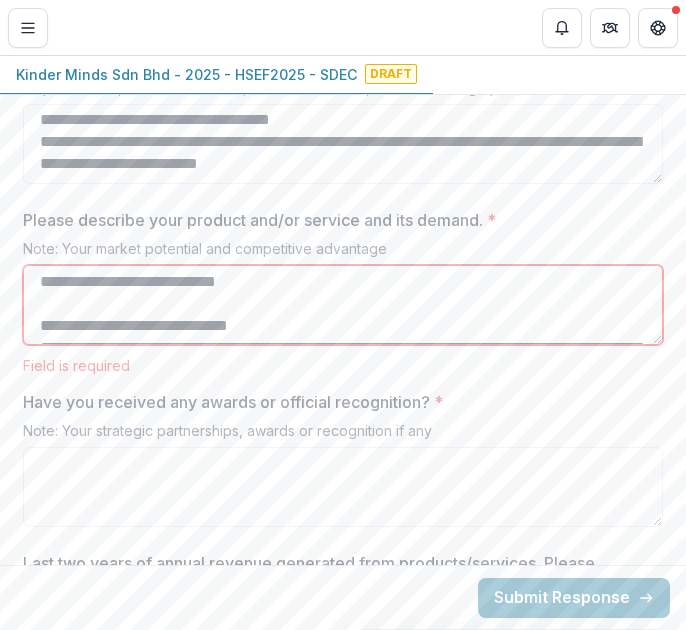 drag, startPoint x: 415, startPoint y: 303, endPoint x: 21, endPoint y: 265, distance: 395.82825 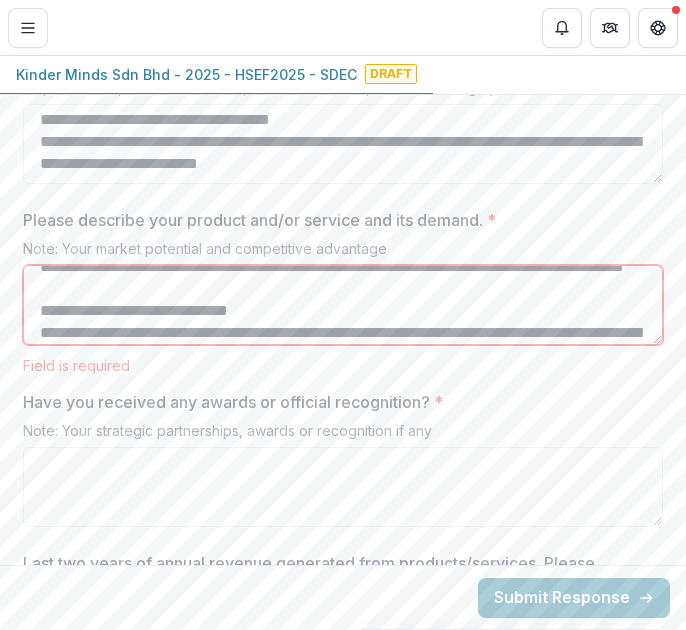 scroll, scrollTop: 102, scrollLeft: 0, axis: vertical 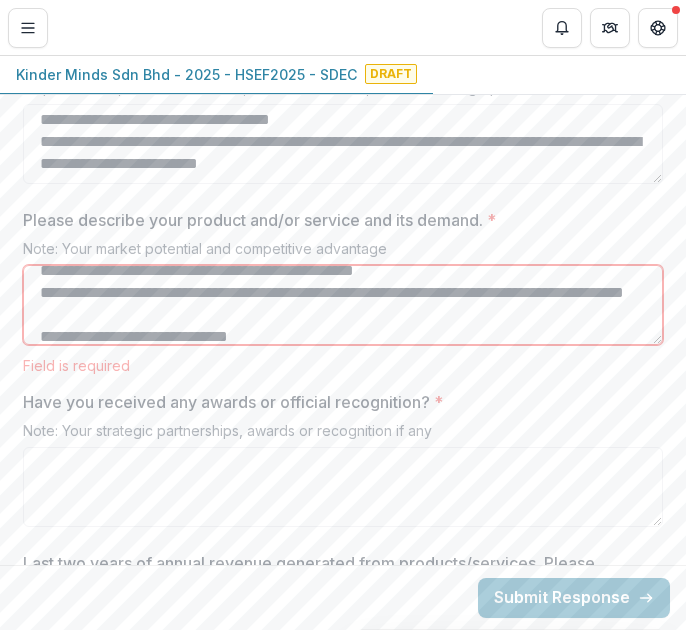 click on "Please describe your product and/or service and its demand. *" at bounding box center (343, 305) 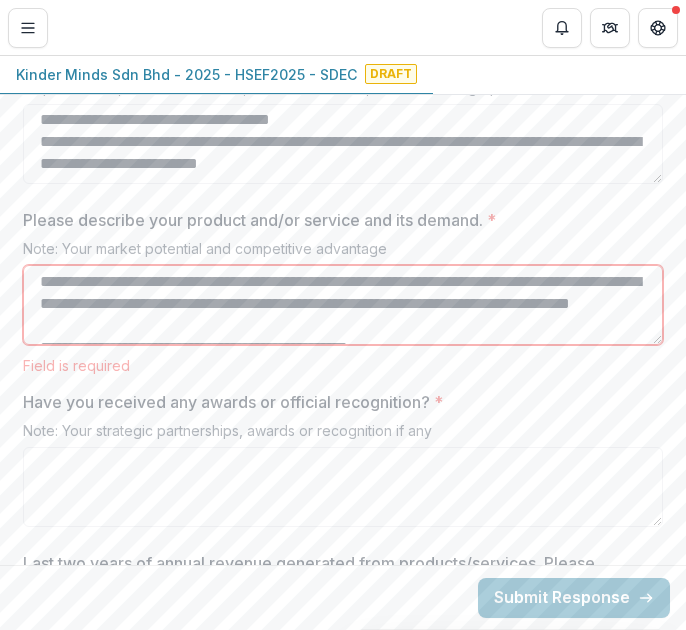 scroll, scrollTop: 0, scrollLeft: 0, axis: both 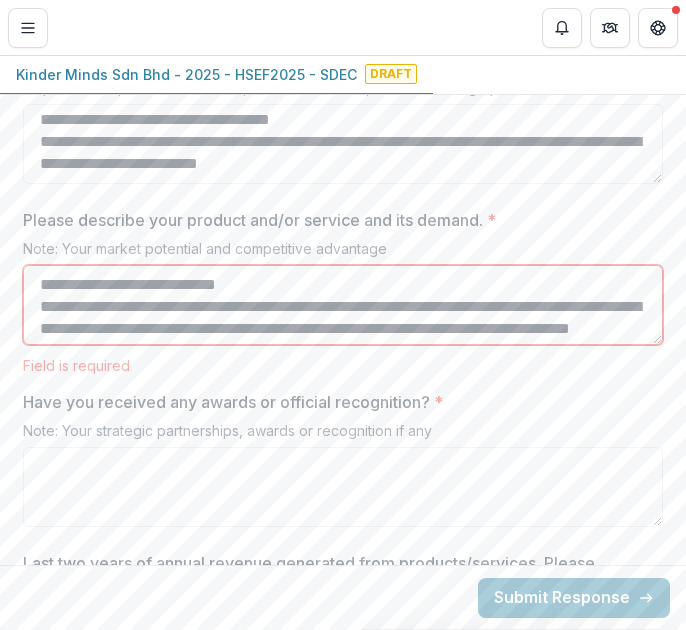 drag, startPoint x: 286, startPoint y: 261, endPoint x: 1, endPoint y: 269, distance: 285.11224 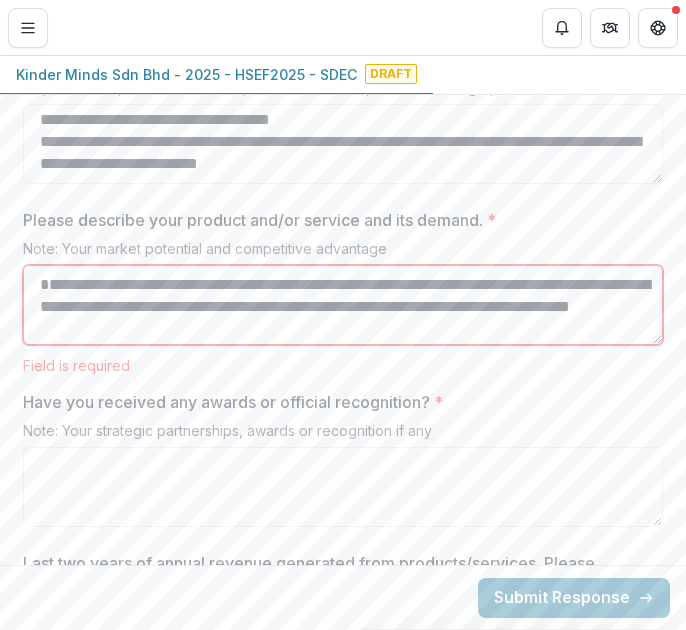 click on "Please describe your product and/or service and its demand. *" at bounding box center (343, 305) 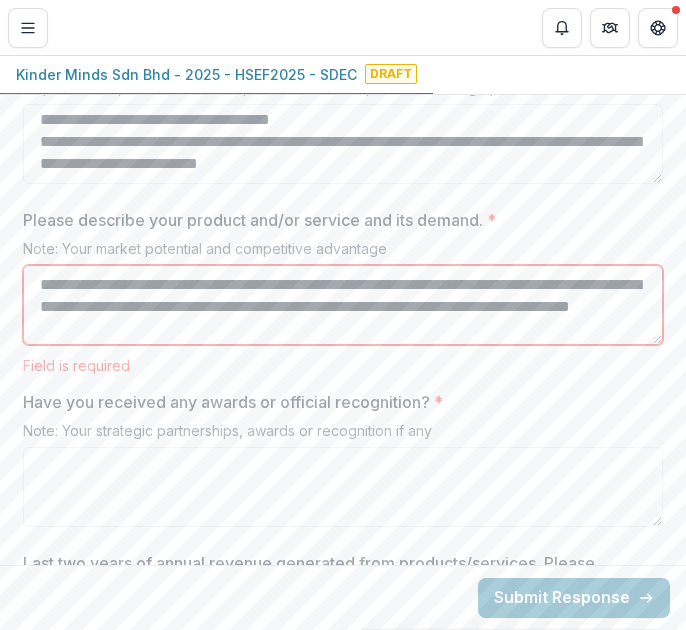 click on "Please describe your product and/or service and its demand. *" at bounding box center (343, 305) 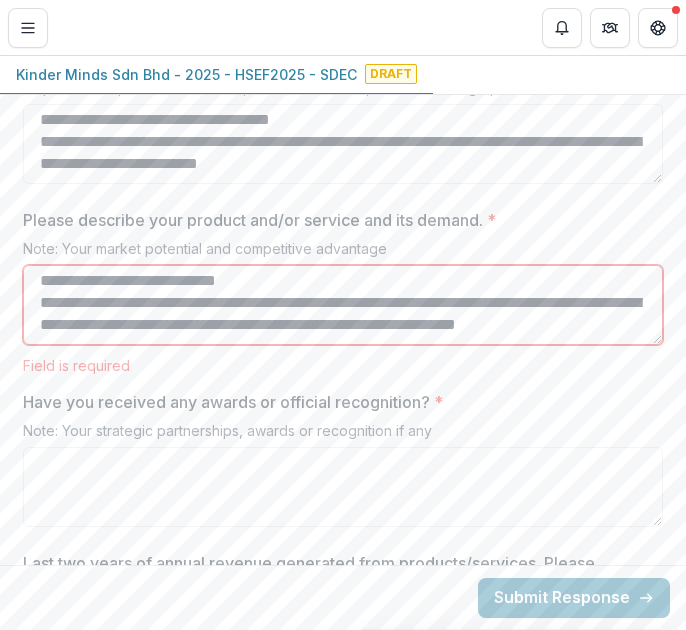 scroll, scrollTop: 708, scrollLeft: 0, axis: vertical 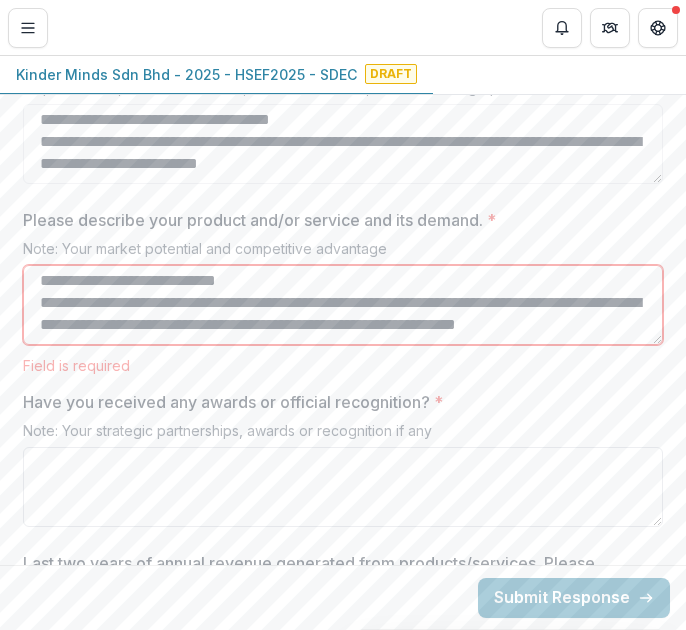 type on "**********" 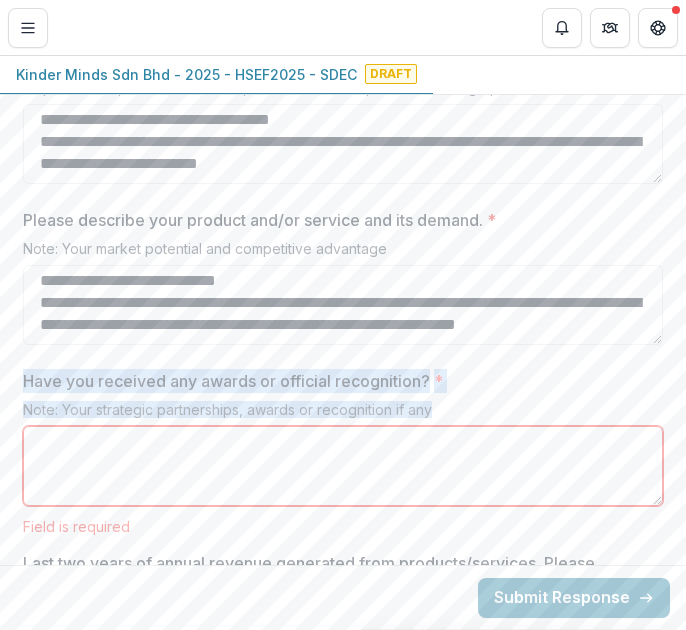 drag, startPoint x: 418, startPoint y: 385, endPoint x: 1, endPoint y: 352, distance: 418.3037 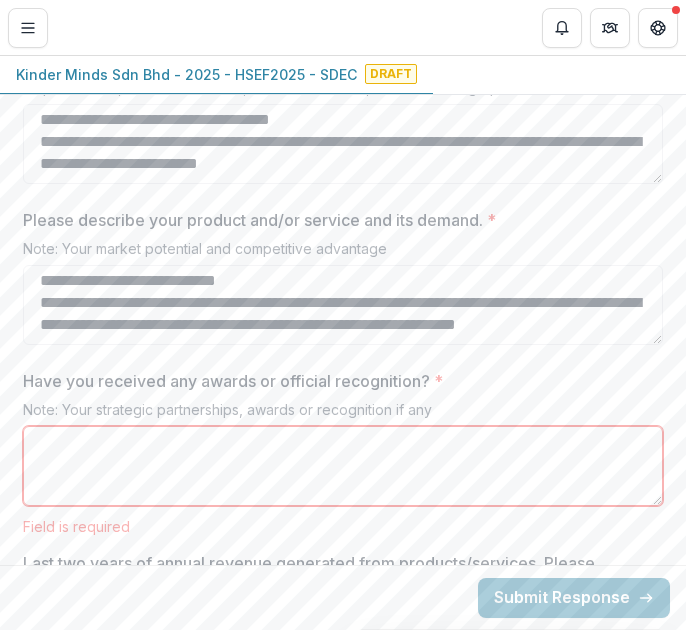 click on "Have you received any awards or official recognition? *" at bounding box center (343, 466) 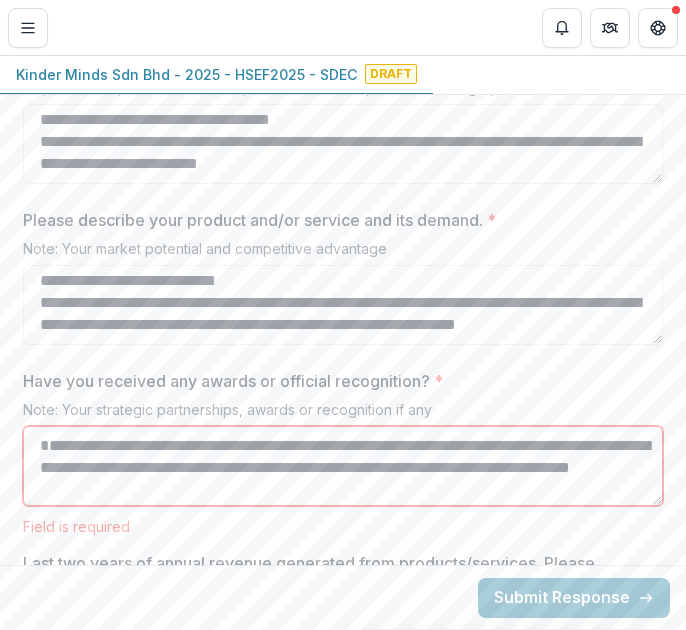 scroll, scrollTop: 348, scrollLeft: 0, axis: vertical 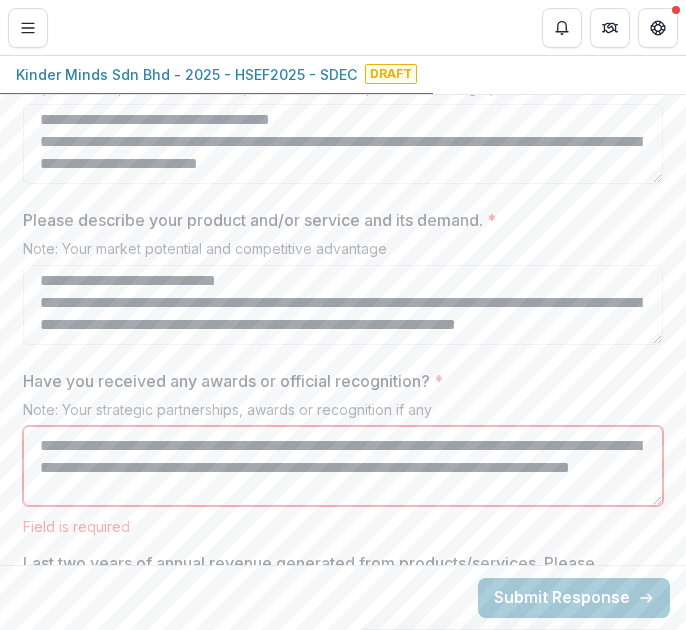 click on "**********" at bounding box center [343, 466] 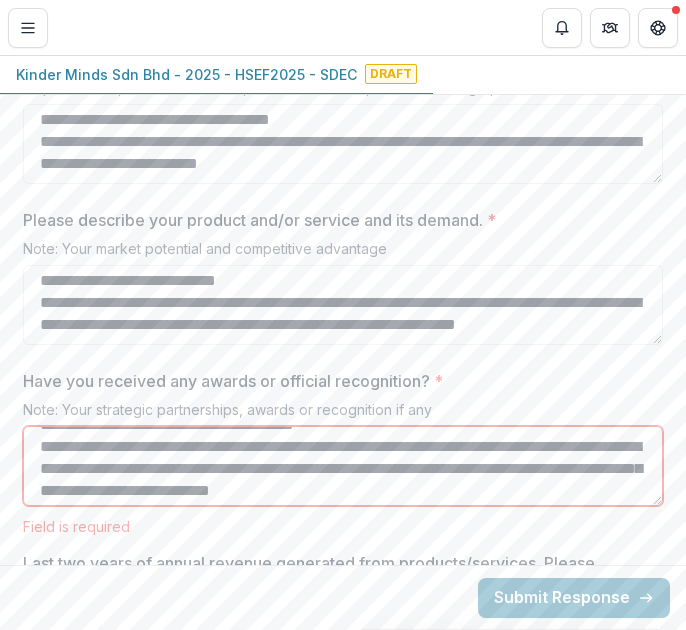 scroll, scrollTop: 94, scrollLeft: 0, axis: vertical 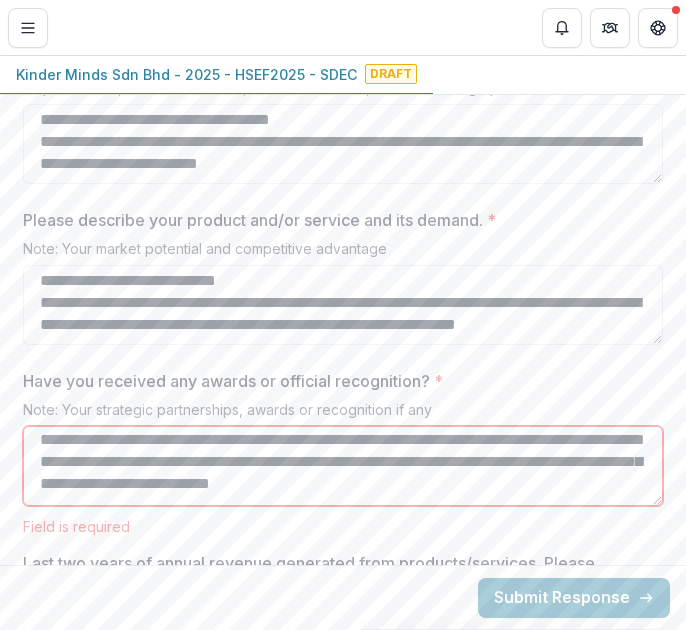 click on "**********" at bounding box center (343, 466) 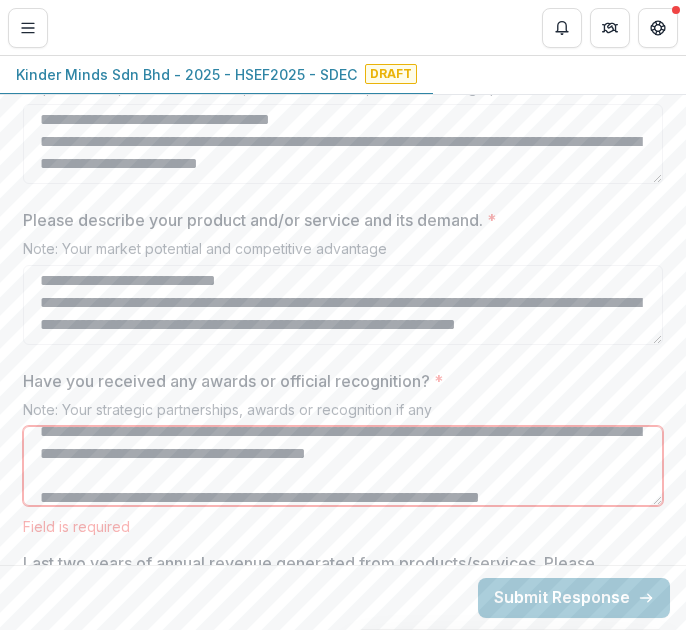scroll, scrollTop: 225, scrollLeft: 0, axis: vertical 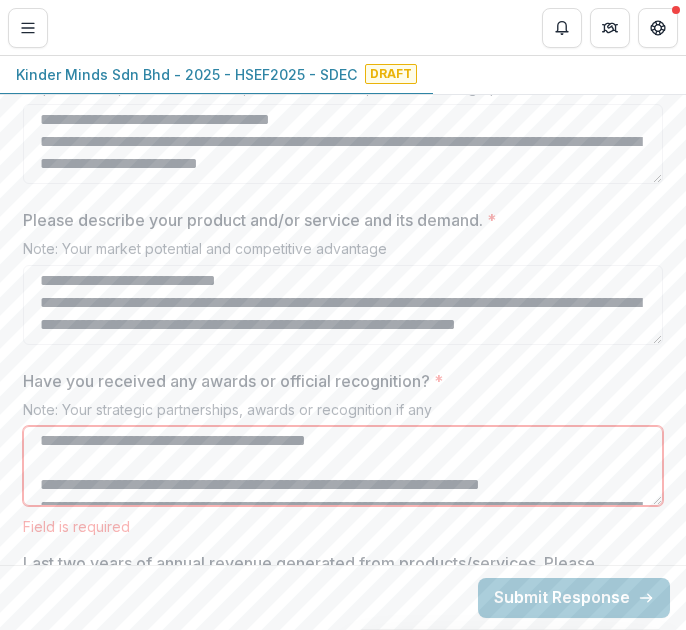 click on "**********" at bounding box center (343, 466) 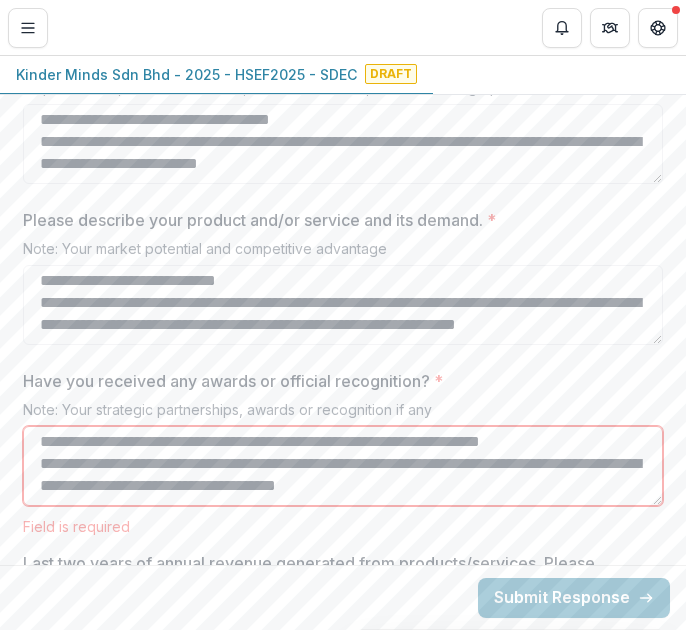 scroll, scrollTop: 337, scrollLeft: 0, axis: vertical 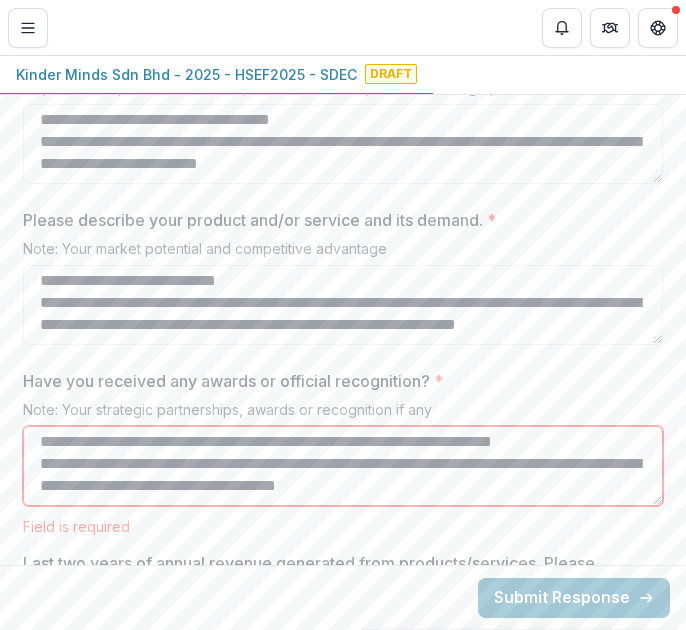 drag, startPoint x: 652, startPoint y: 465, endPoint x: 666, endPoint y: 462, distance: 14.3178215 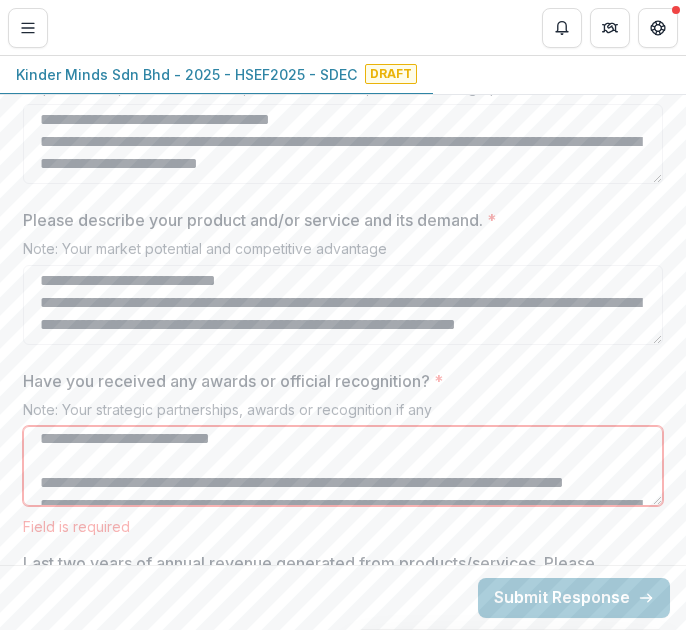 scroll, scrollTop: 13, scrollLeft: 0, axis: vertical 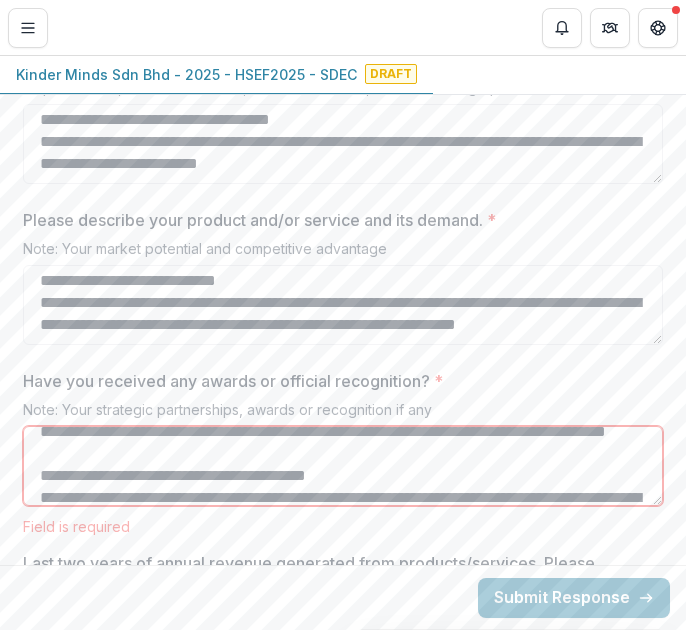 drag, startPoint x: 28, startPoint y: 426, endPoint x: 548, endPoint y: 407, distance: 520.347 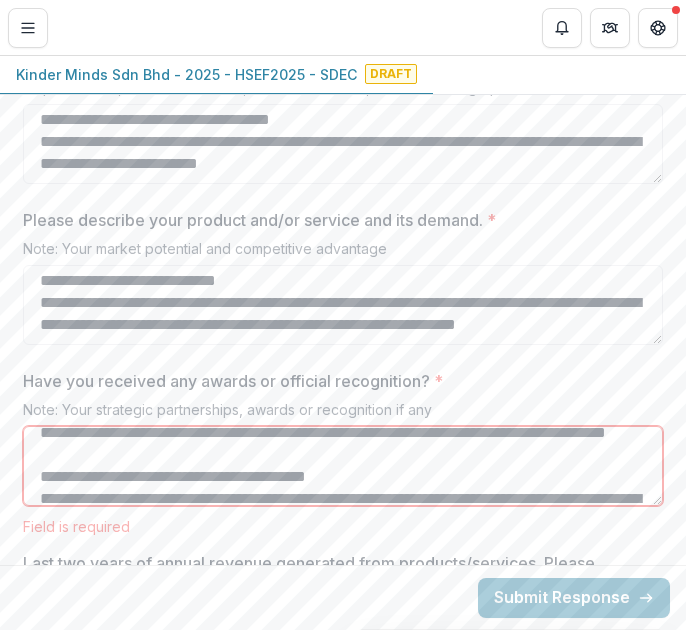 click on "**********" at bounding box center (343, 466) 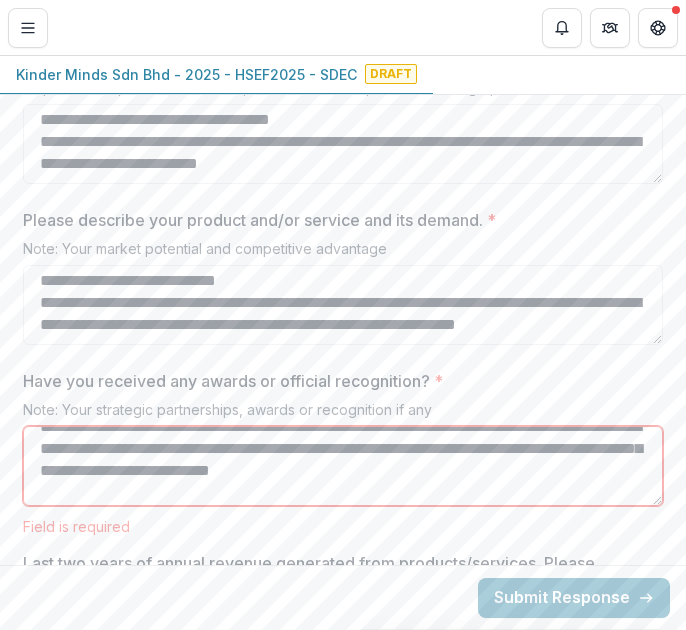 scroll, scrollTop: 137, scrollLeft: 0, axis: vertical 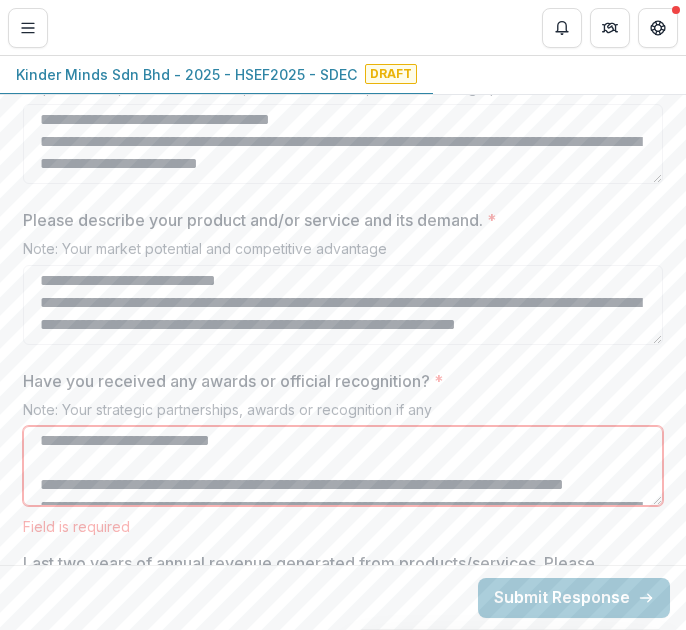 drag, startPoint x: 129, startPoint y: 460, endPoint x: 66, endPoint y: 431, distance: 69.354164 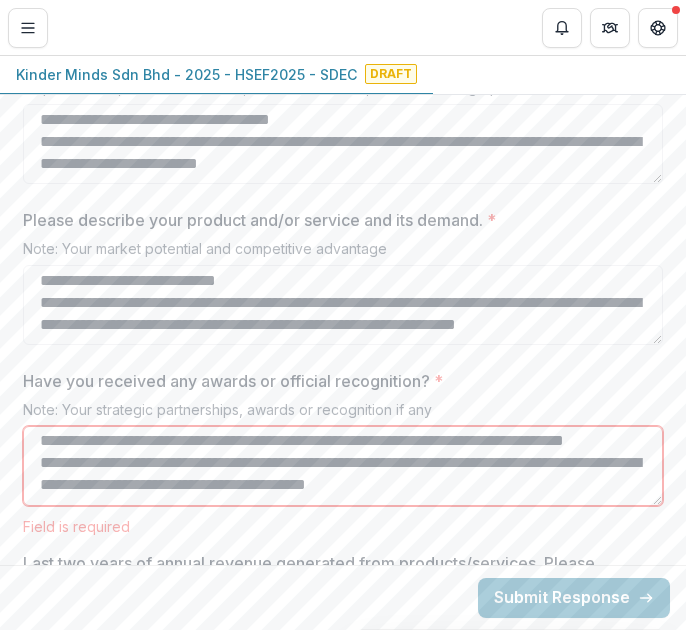 scroll, scrollTop: 119, scrollLeft: 0, axis: vertical 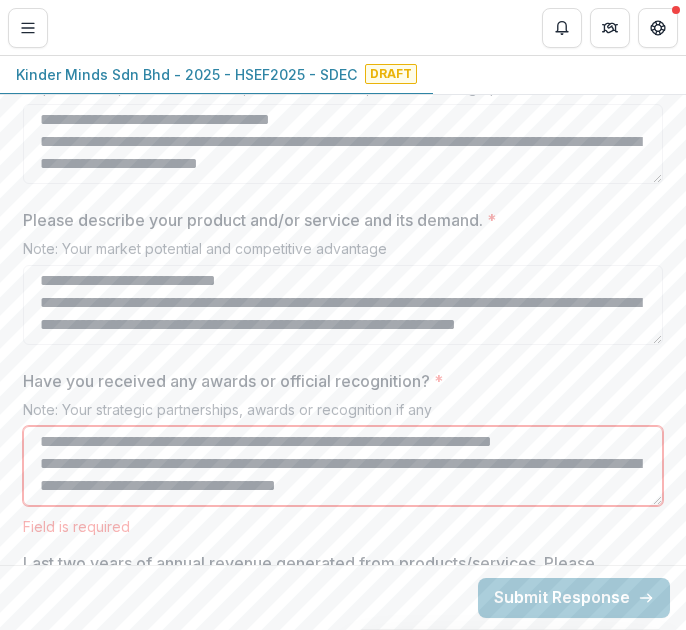 type on "**********" 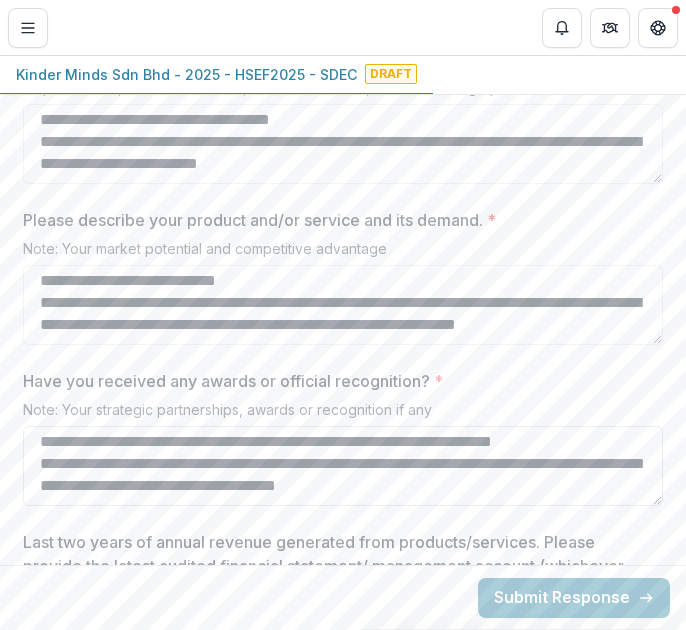 click on "**********" at bounding box center (343, 466) 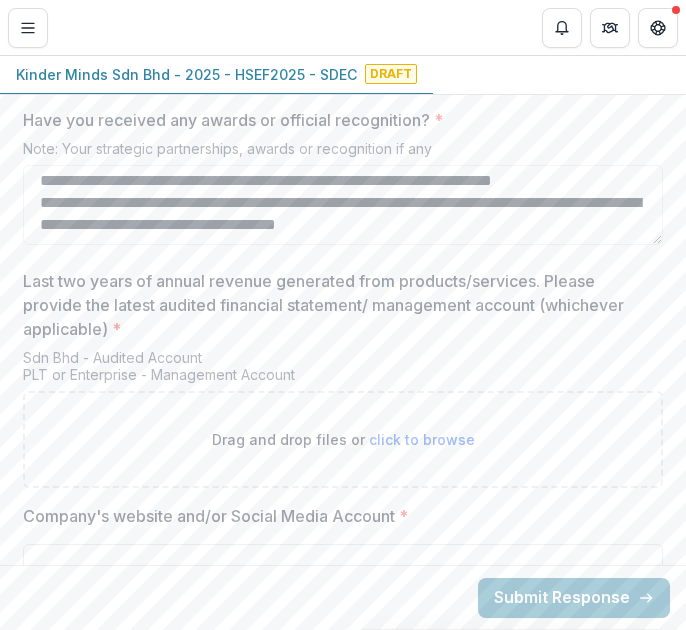 scroll, scrollTop: 3812, scrollLeft: 0, axis: vertical 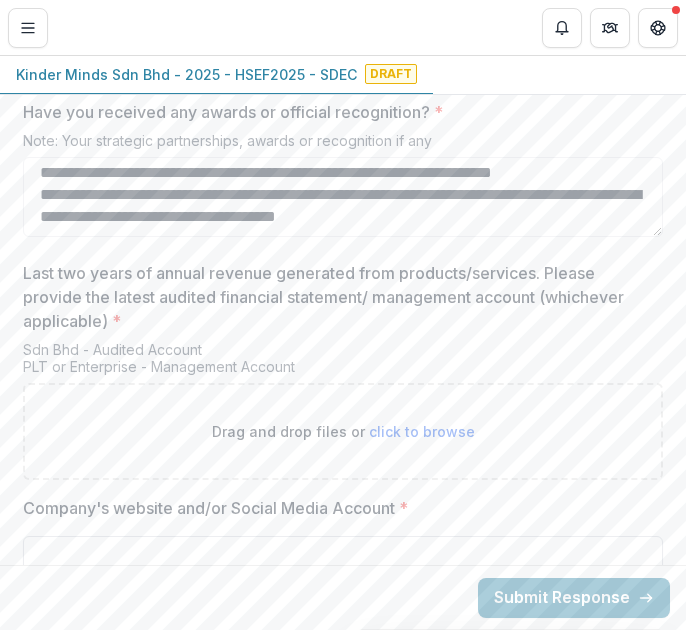click on "Company's website and/or Social Media Account *" at bounding box center [343, 556] 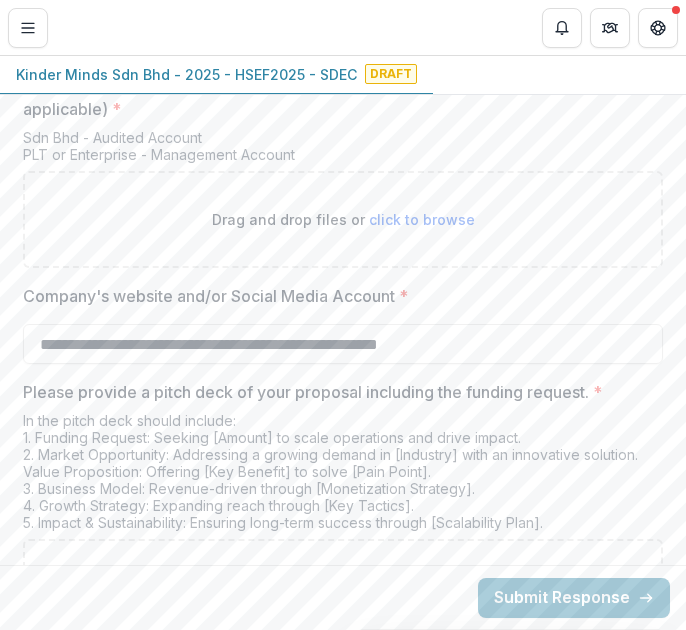 scroll, scrollTop: 4040, scrollLeft: 0, axis: vertical 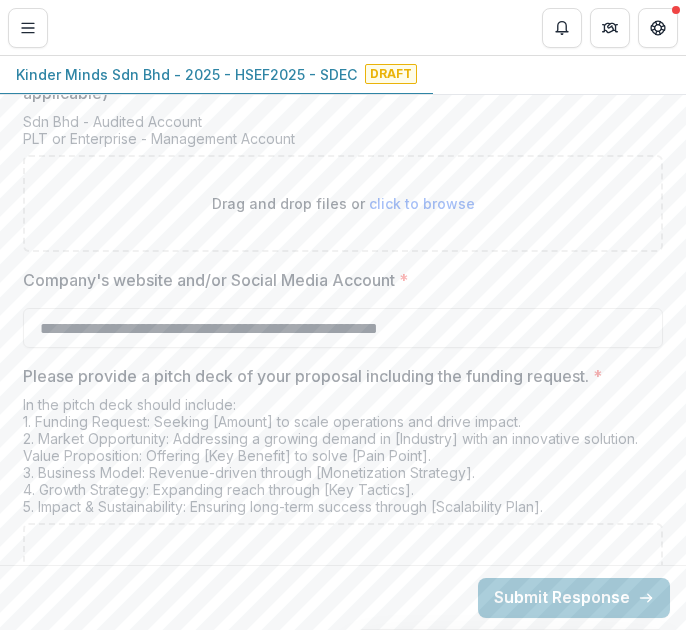 type on "**********" 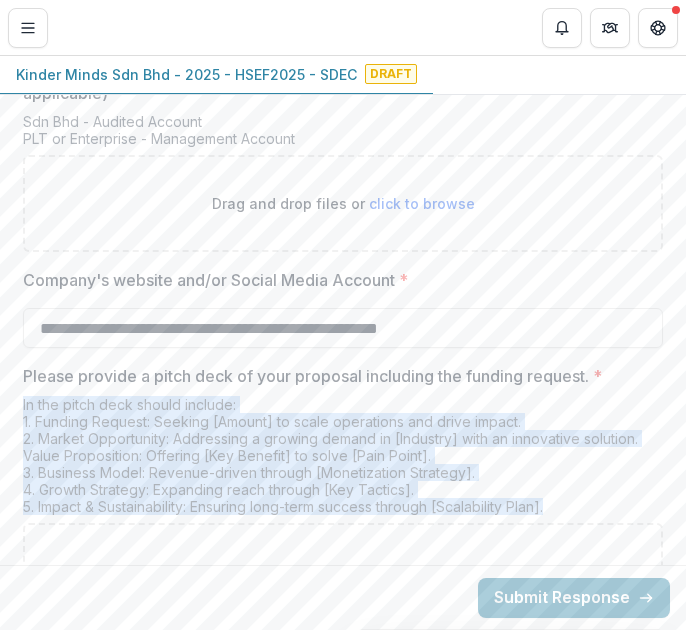 drag, startPoint x: 17, startPoint y: 385, endPoint x: 564, endPoint y: 497, distance: 558.34845 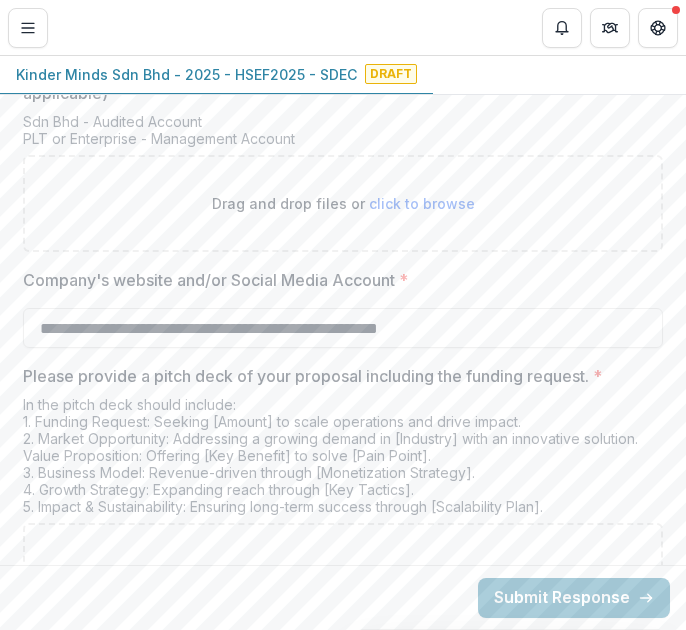 click on "**********" at bounding box center (343, -1423) 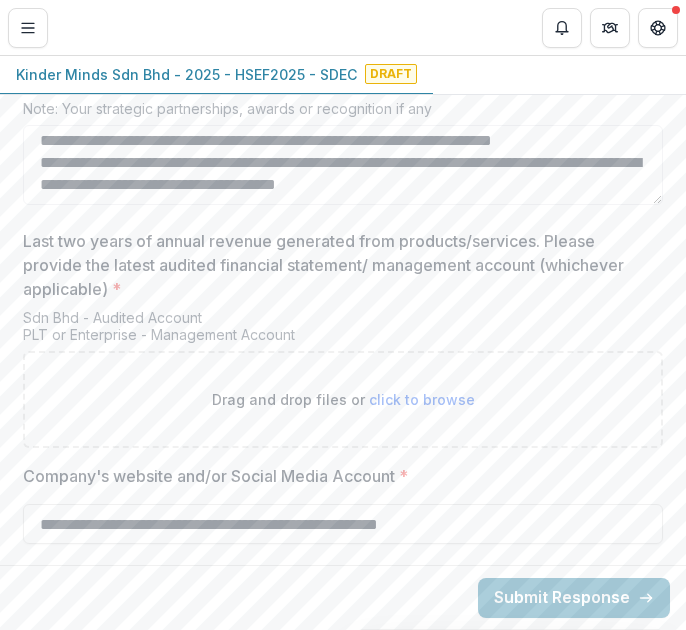 scroll, scrollTop: 3828, scrollLeft: 0, axis: vertical 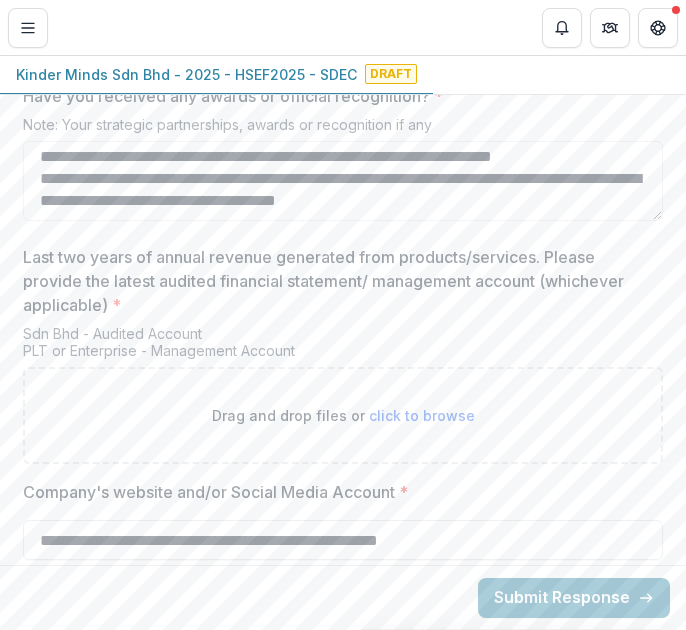 click on "click to browse" at bounding box center (422, 415) 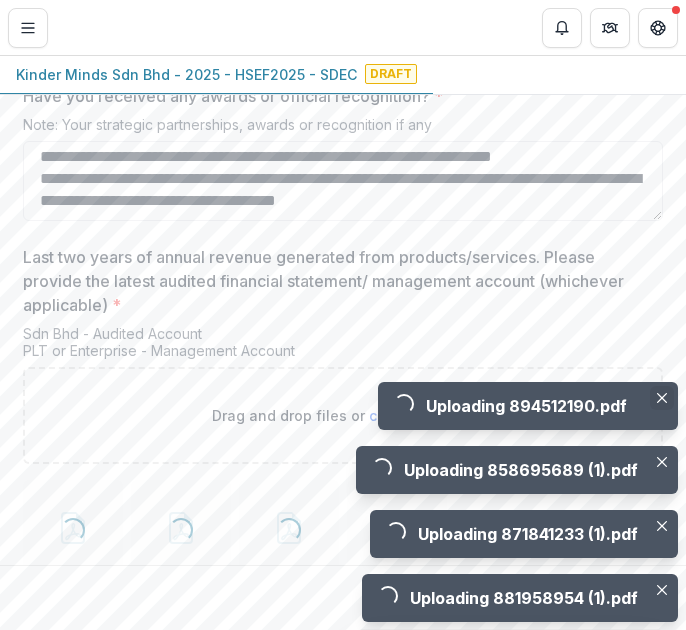 click 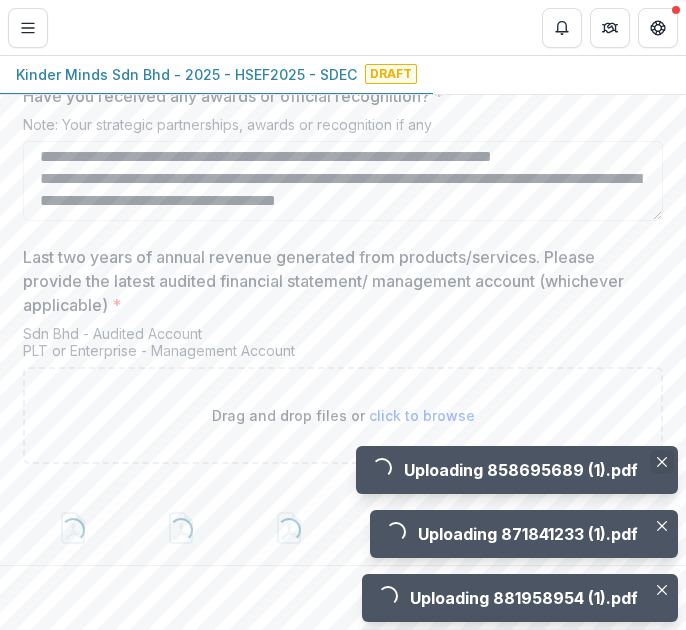click at bounding box center (662, 462) 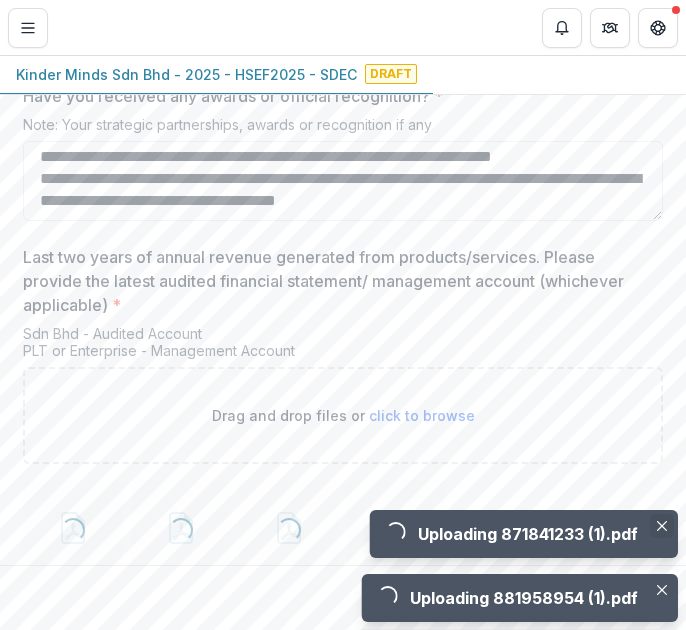 click at bounding box center (662, 526) 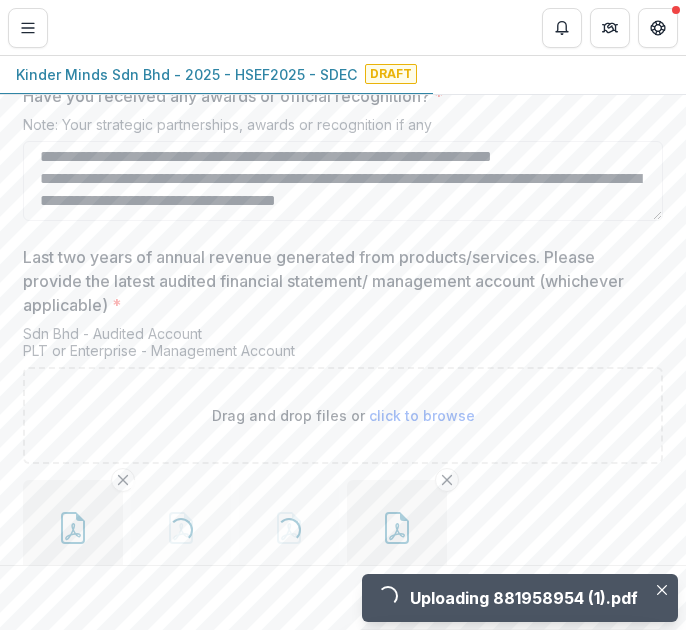 click on "Loading... Uploading 881958954 (1).pdf" at bounding box center (520, 598) 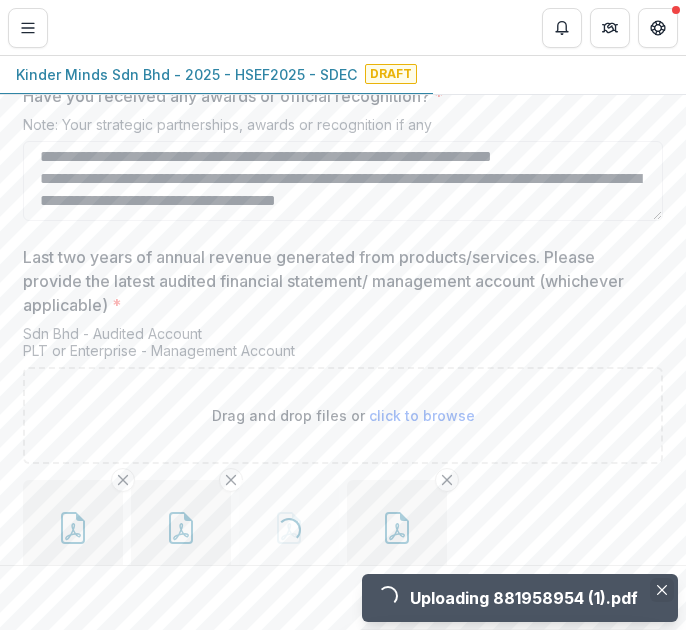 click at bounding box center [662, 590] 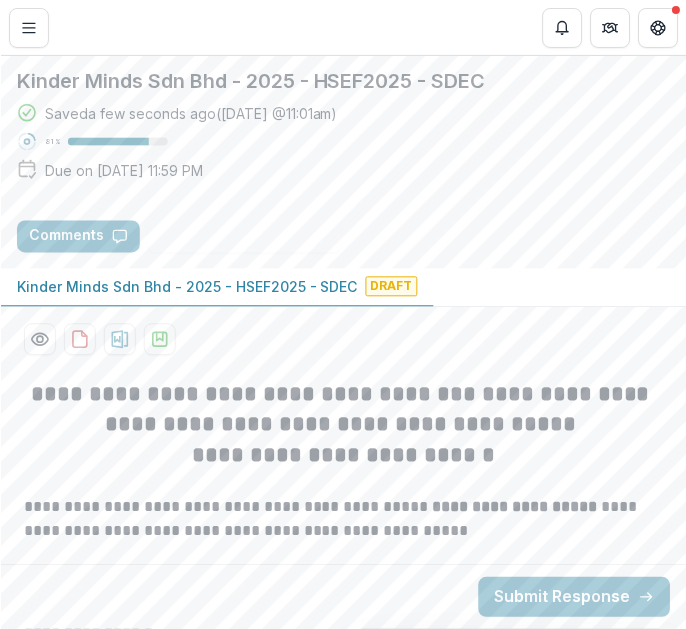 scroll, scrollTop: 143, scrollLeft: 0, axis: vertical 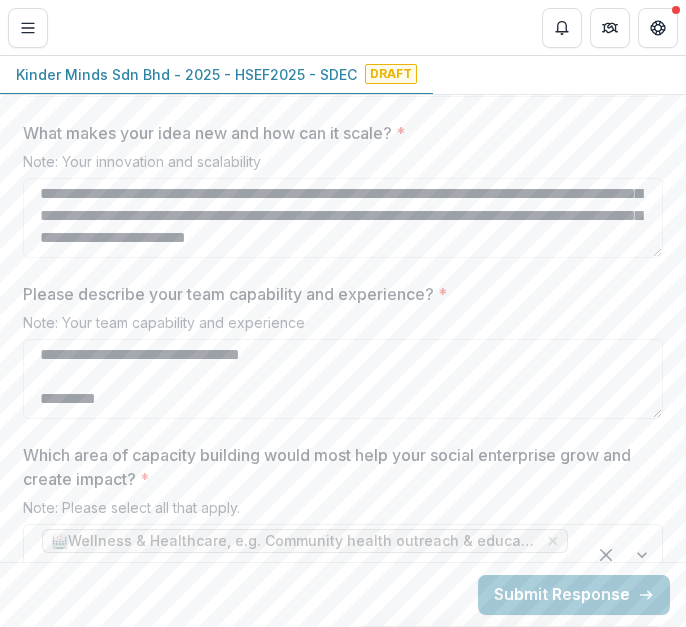 drag, startPoint x: 38, startPoint y: 355, endPoint x: 546, endPoint y: 437, distance: 514.57556 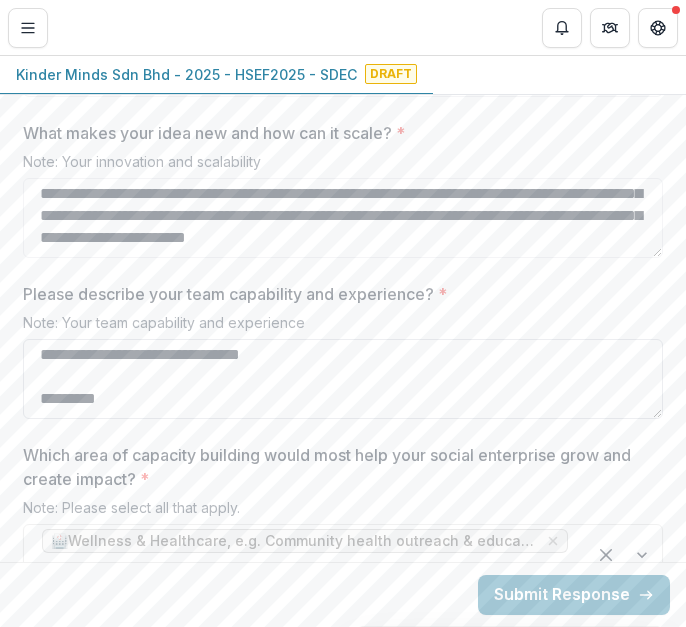 click on "**********" at bounding box center (343, 379) 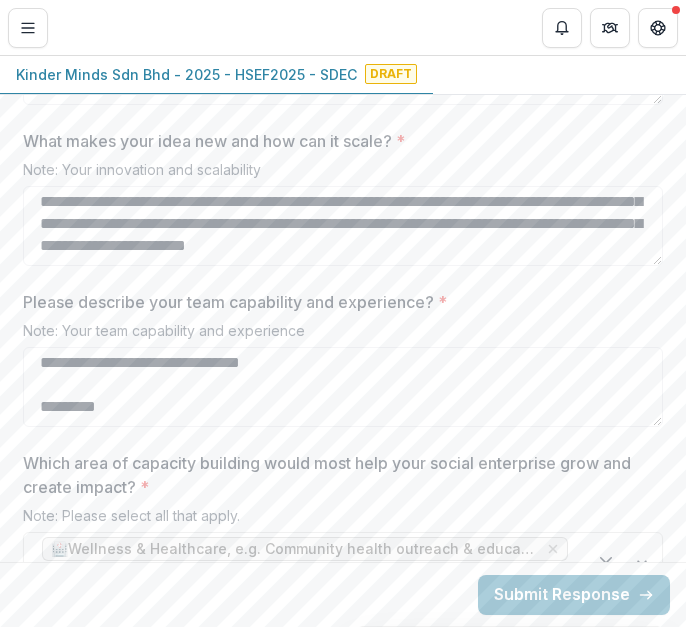 scroll, scrollTop: 2851, scrollLeft: 0, axis: vertical 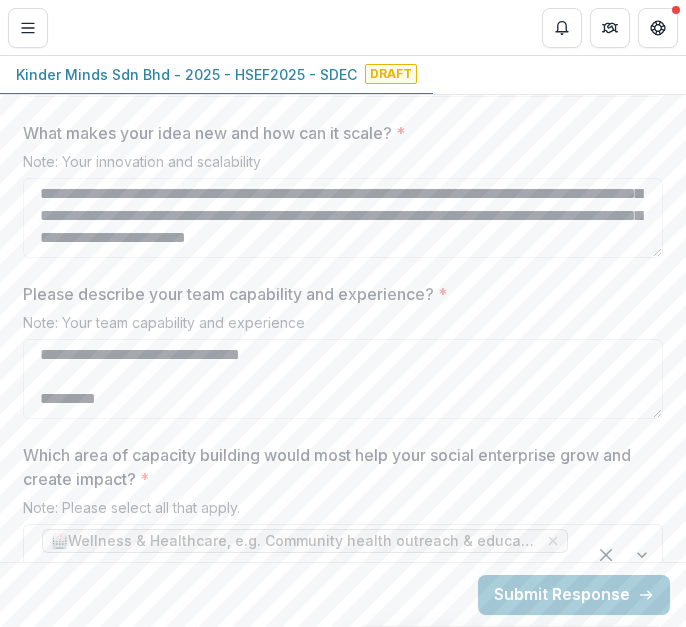 click on "Note: Your team capability and experience" at bounding box center (343, 326) 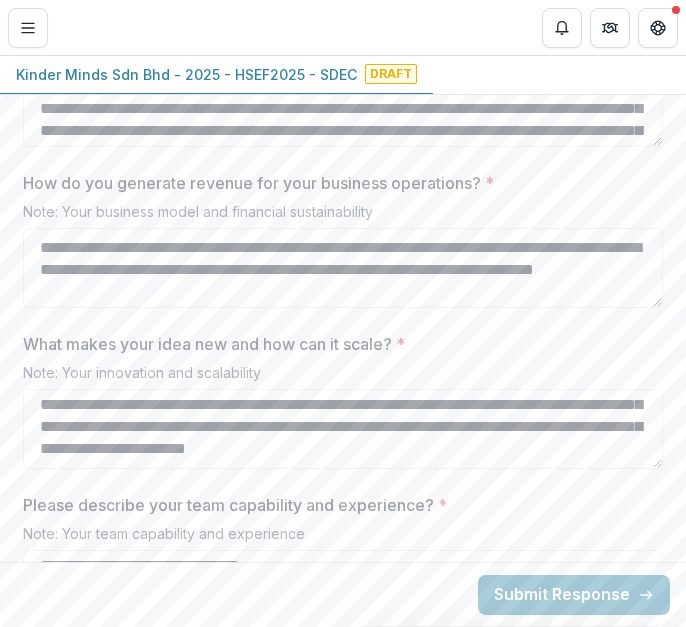 scroll, scrollTop: 2665, scrollLeft: 0, axis: vertical 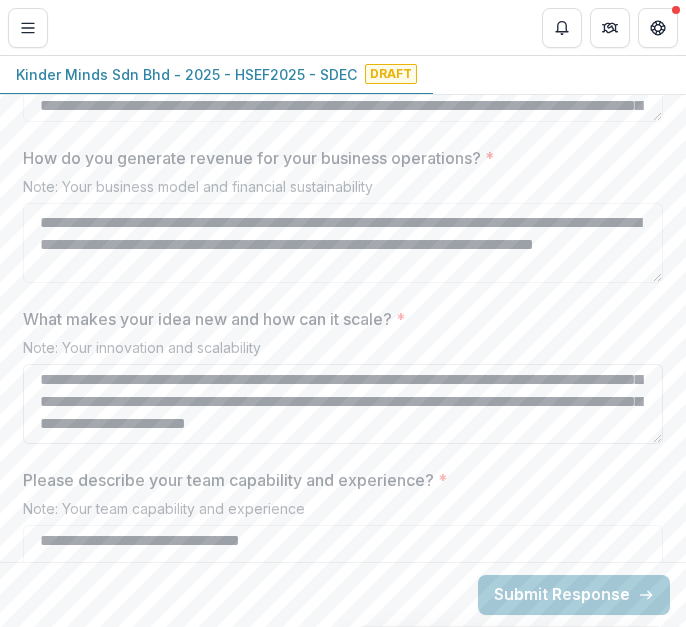 click on "**********" at bounding box center (343, 404) 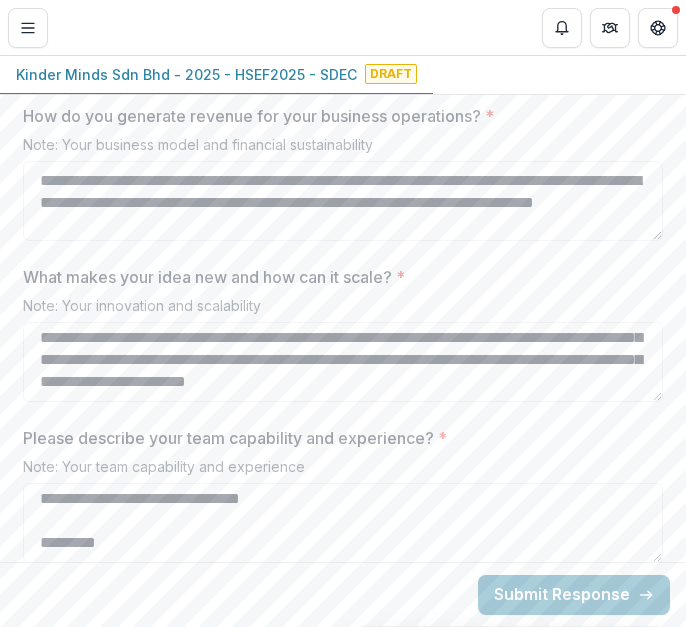 scroll, scrollTop: 2682, scrollLeft: 0, axis: vertical 